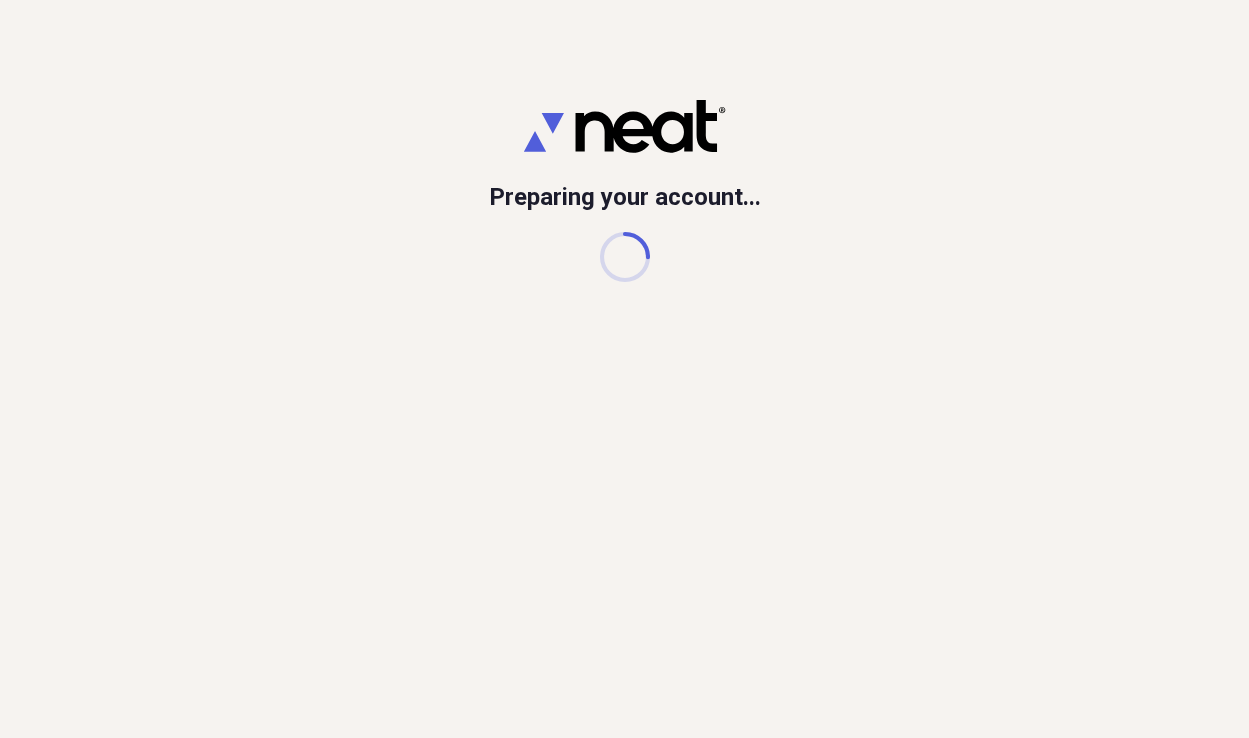 scroll, scrollTop: 0, scrollLeft: 0, axis: both 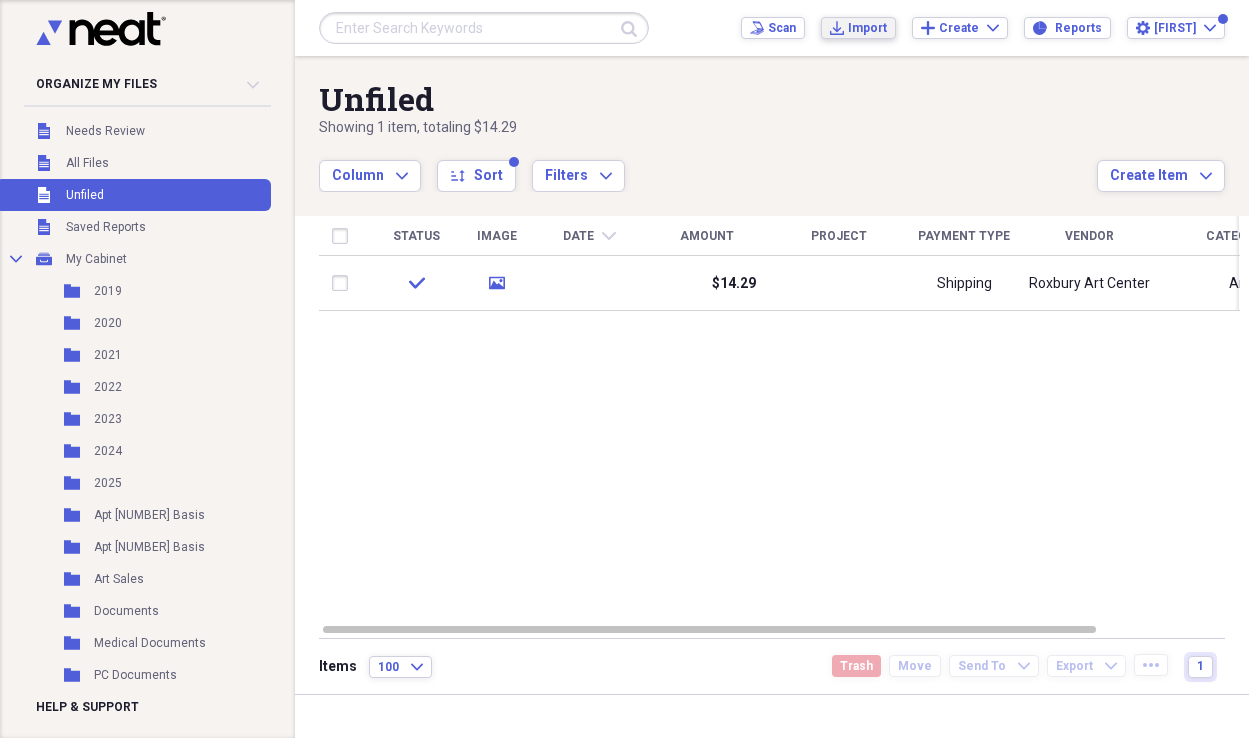 click on "Import" at bounding box center (867, 28) 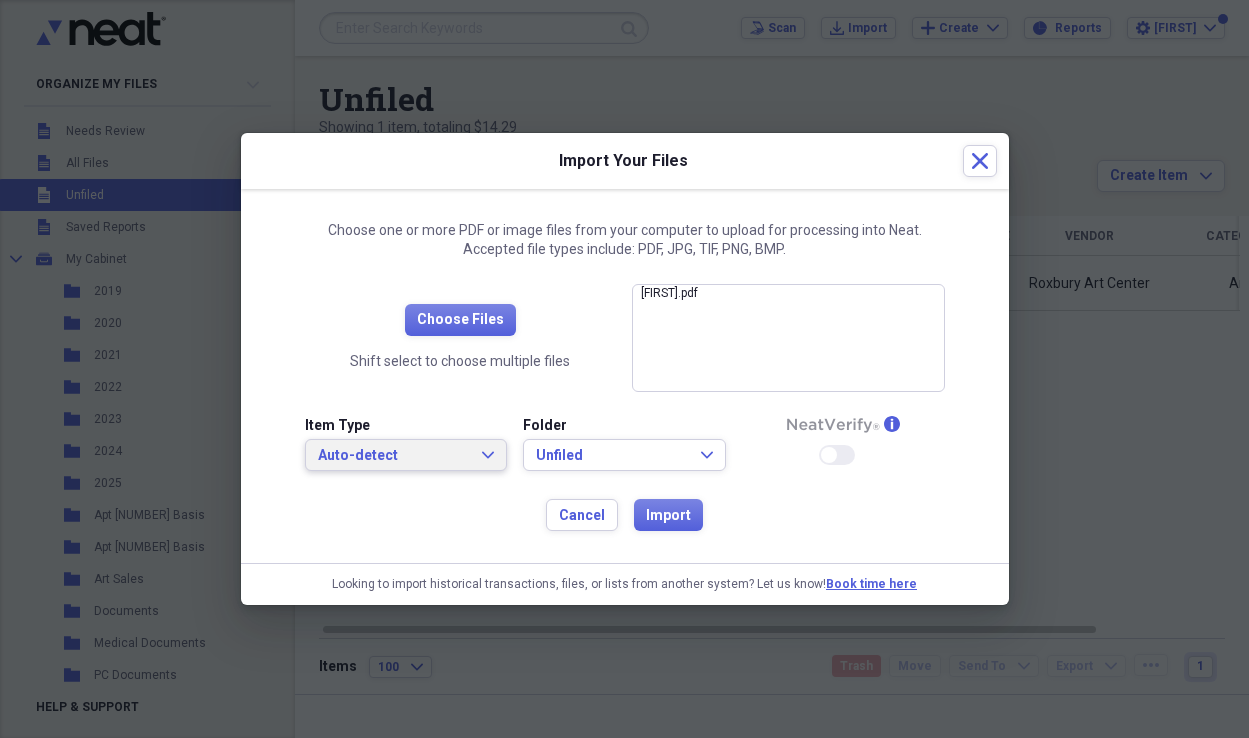 click on "Auto-detect" at bounding box center [394, 456] 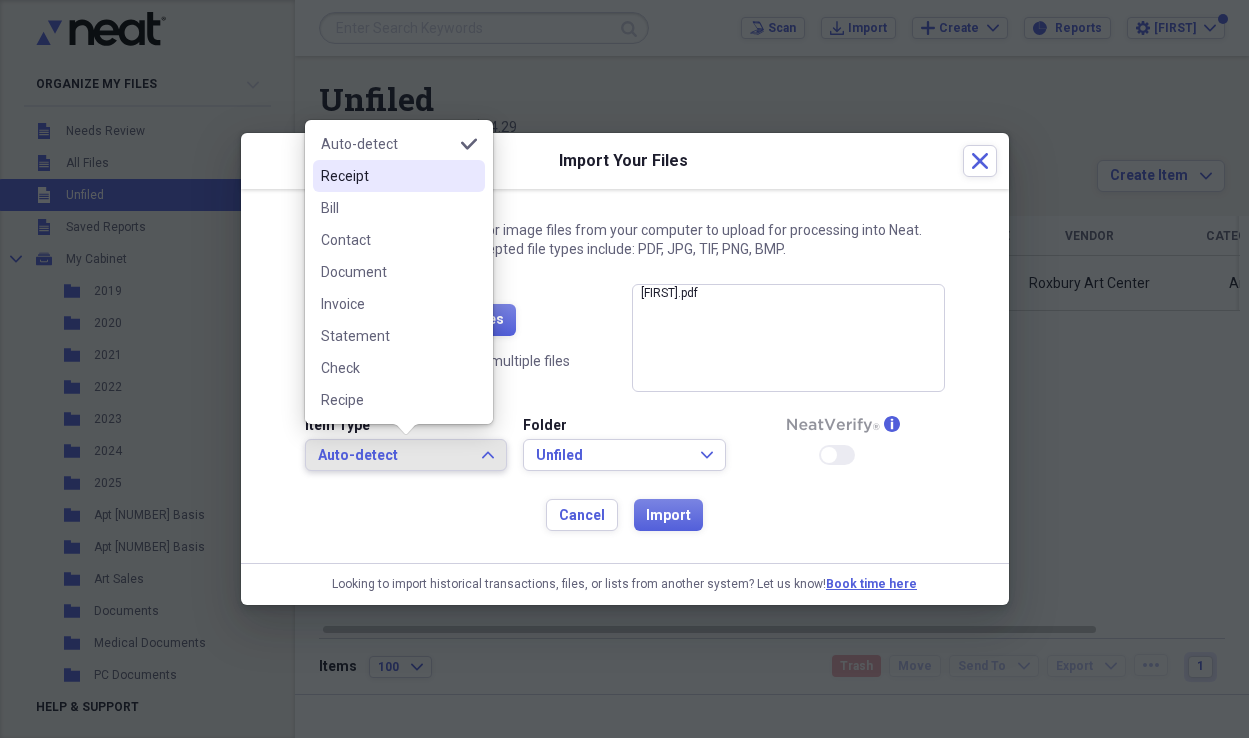 click on "Receipt" at bounding box center (387, 176) 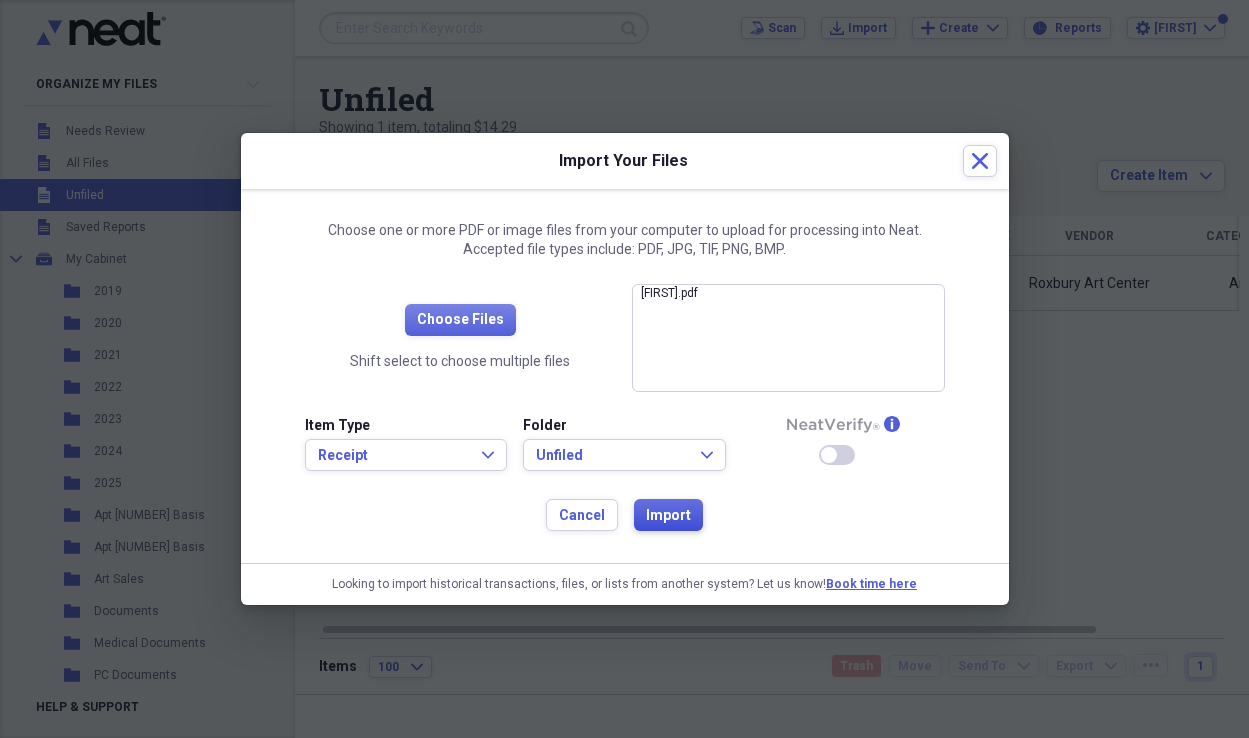 click on "Import" at bounding box center (668, 516) 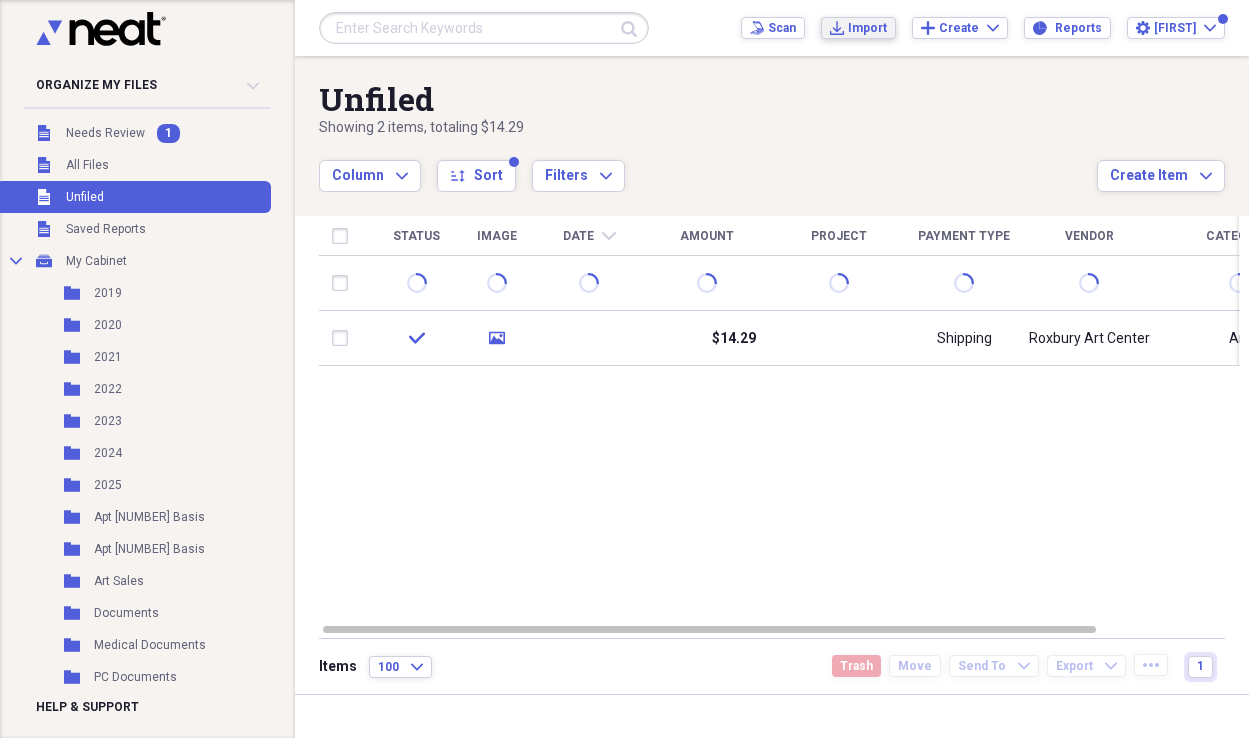 click on "Import" at bounding box center (867, 28) 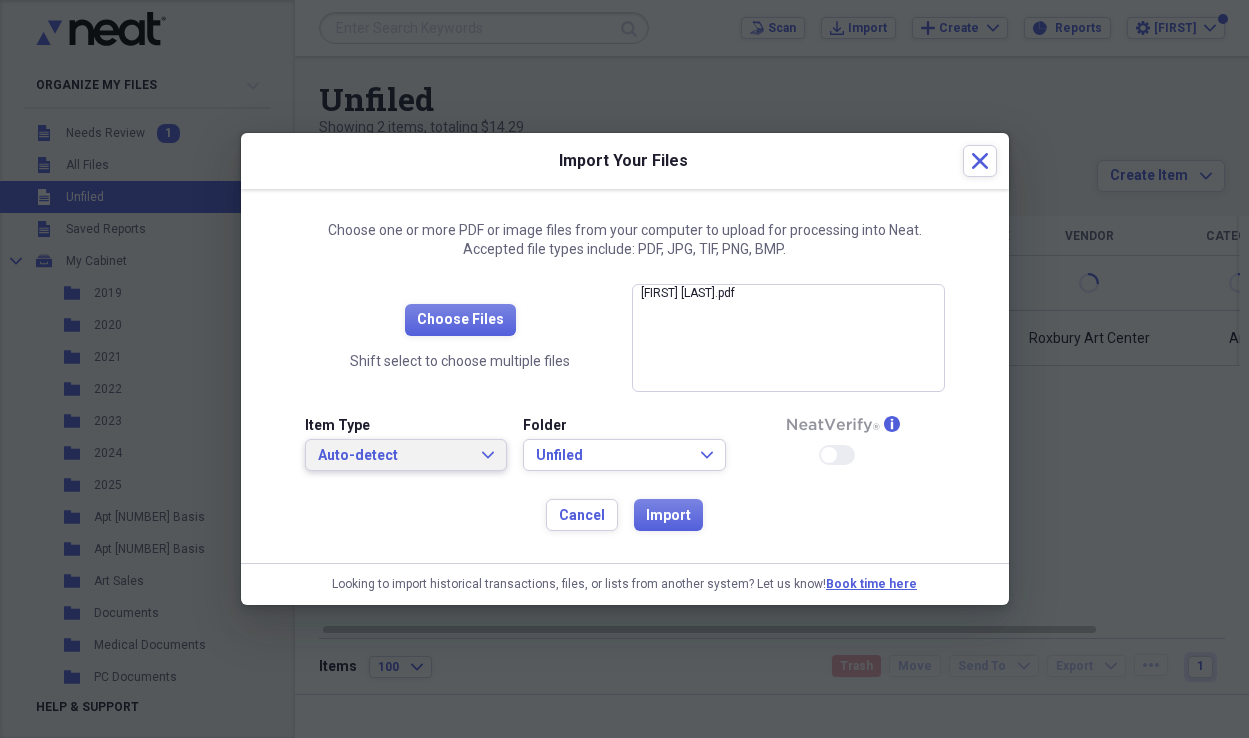 click on "Auto-detect" at bounding box center [394, 456] 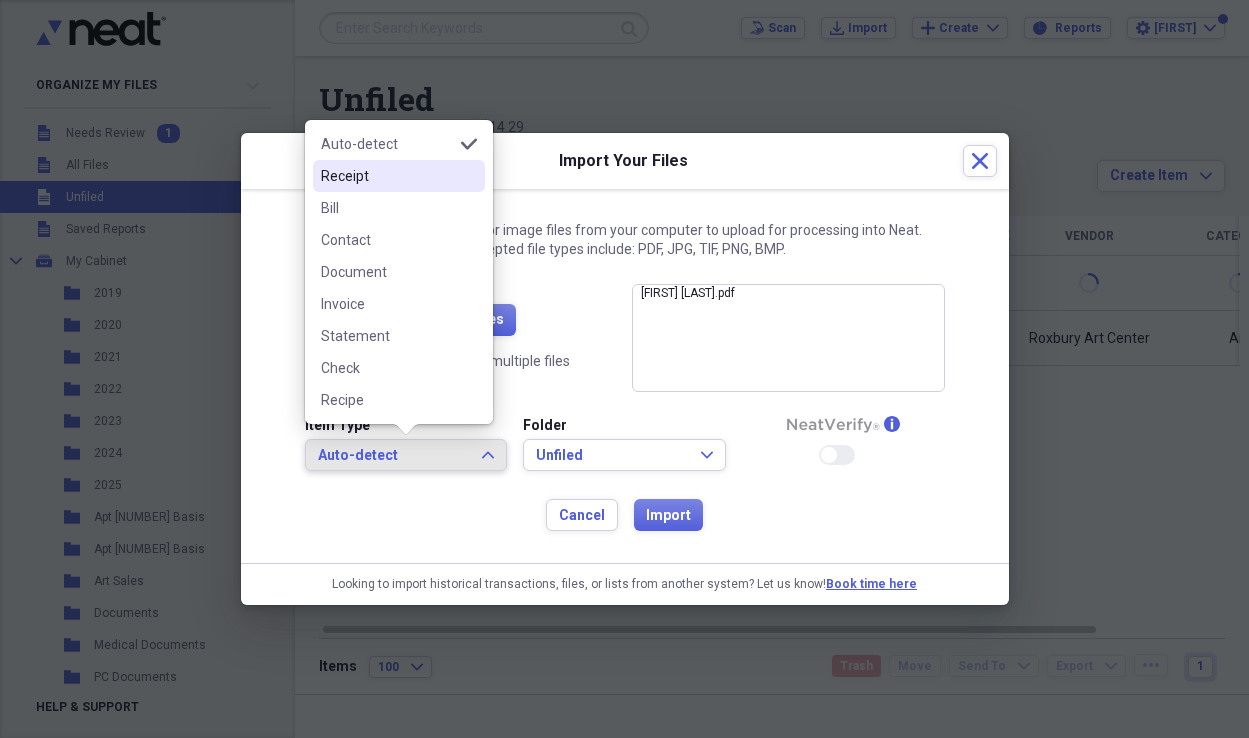click on "Receipt" at bounding box center (387, 176) 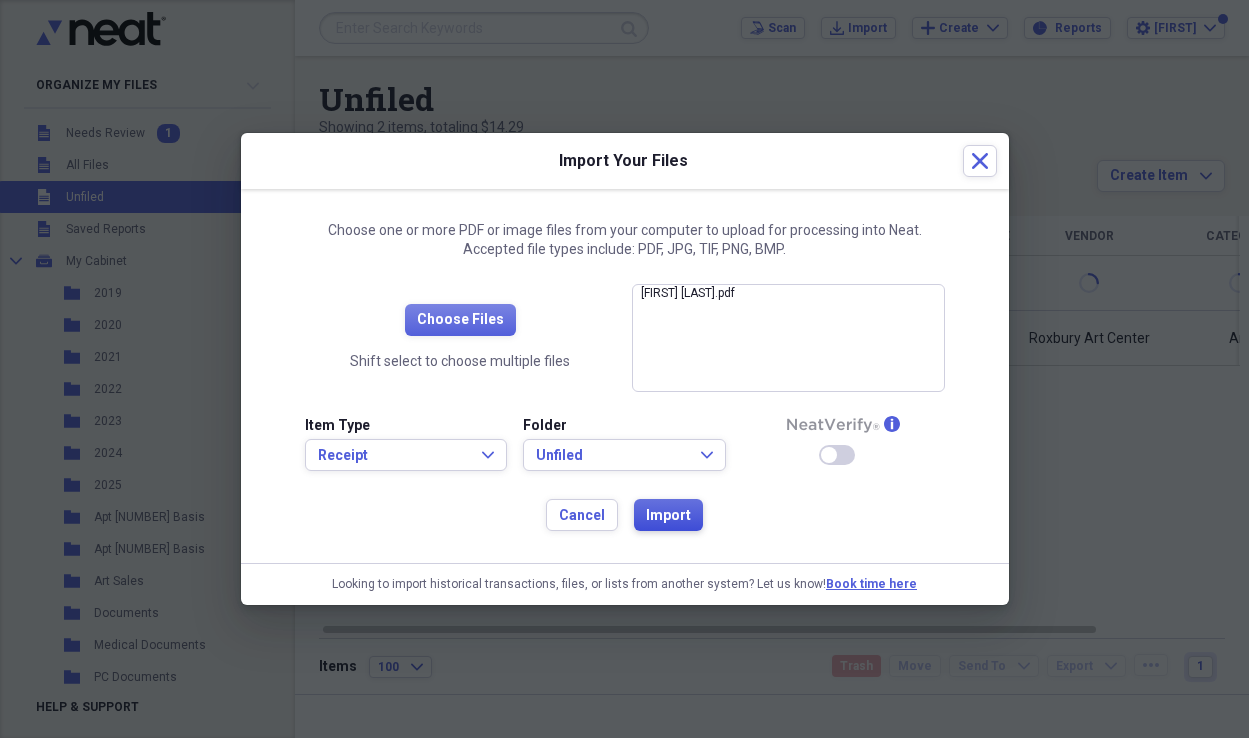 click on "Import" at bounding box center (668, 516) 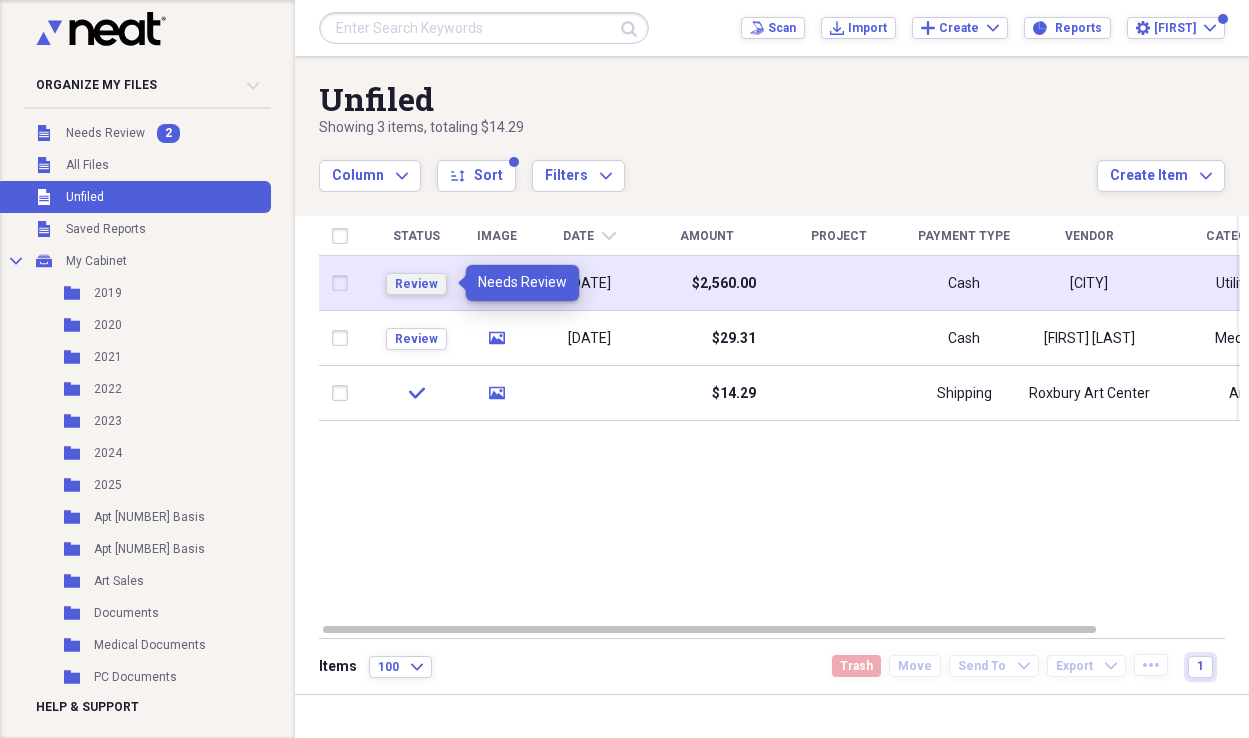 click on "Review" at bounding box center [416, 284] 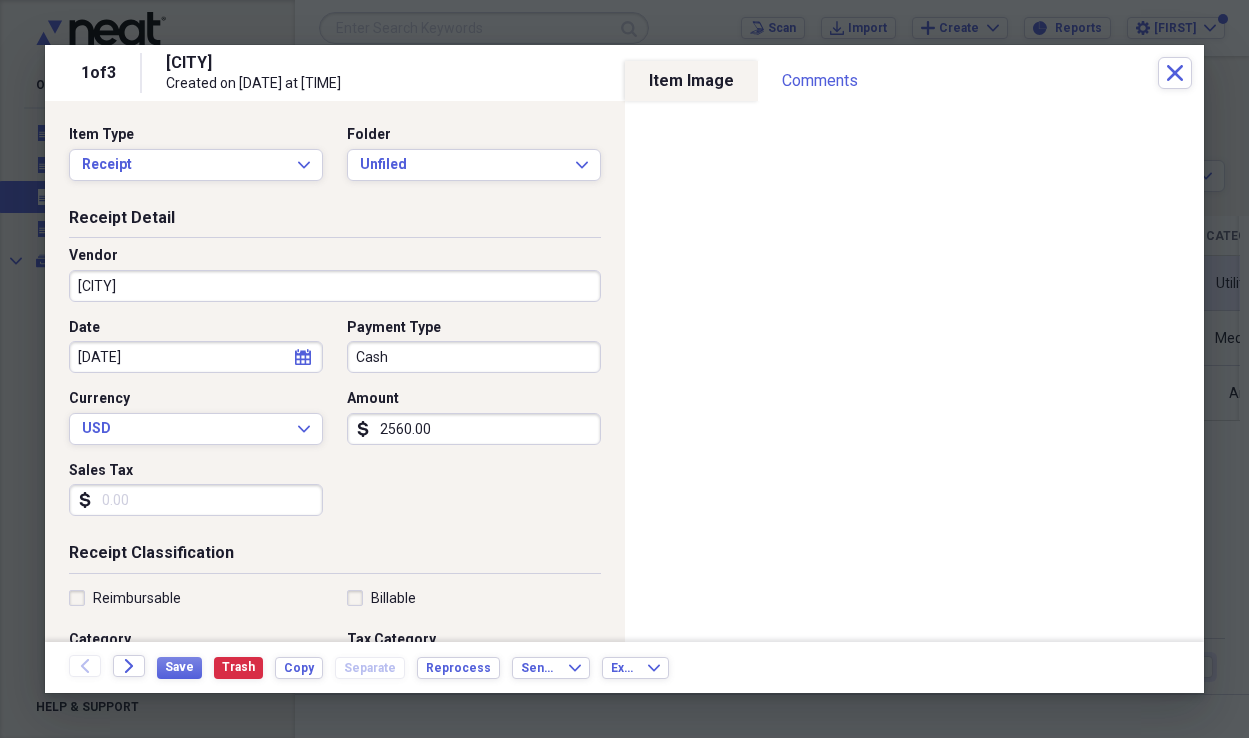 click on "[CITY]" at bounding box center [335, 286] 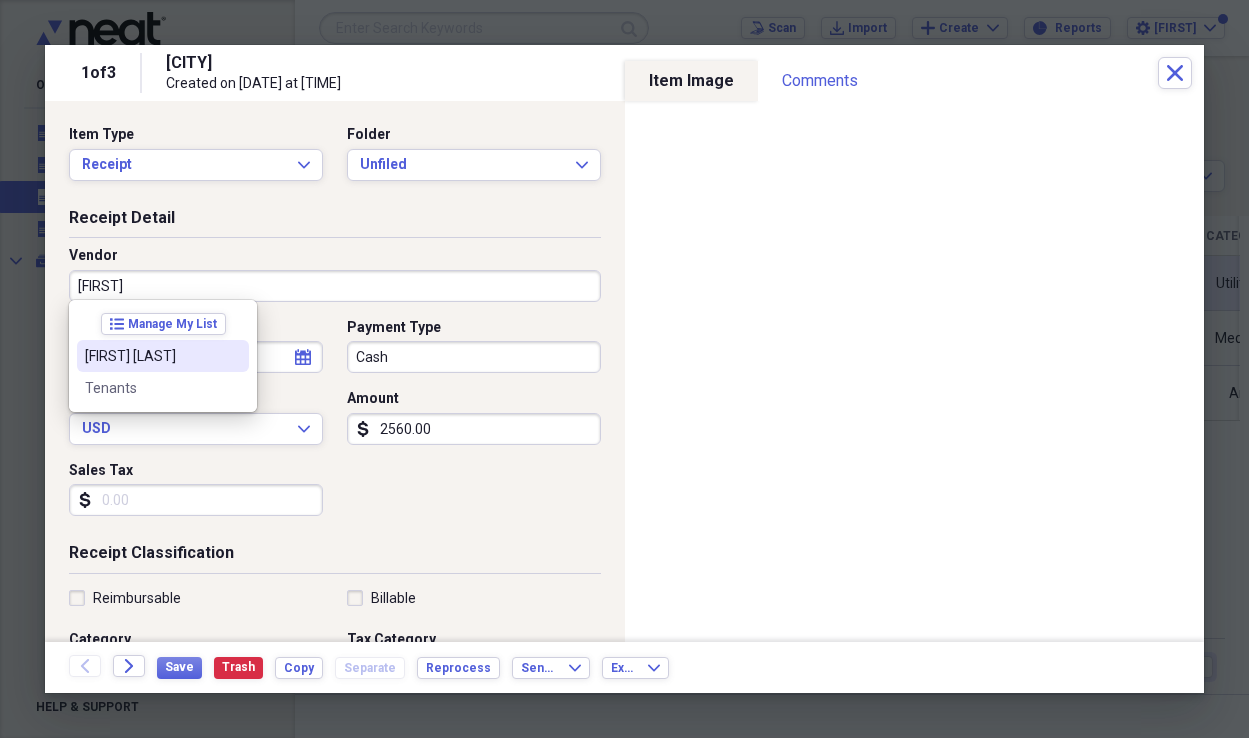 click on "[FIRST] [LAST]" at bounding box center (151, 356) 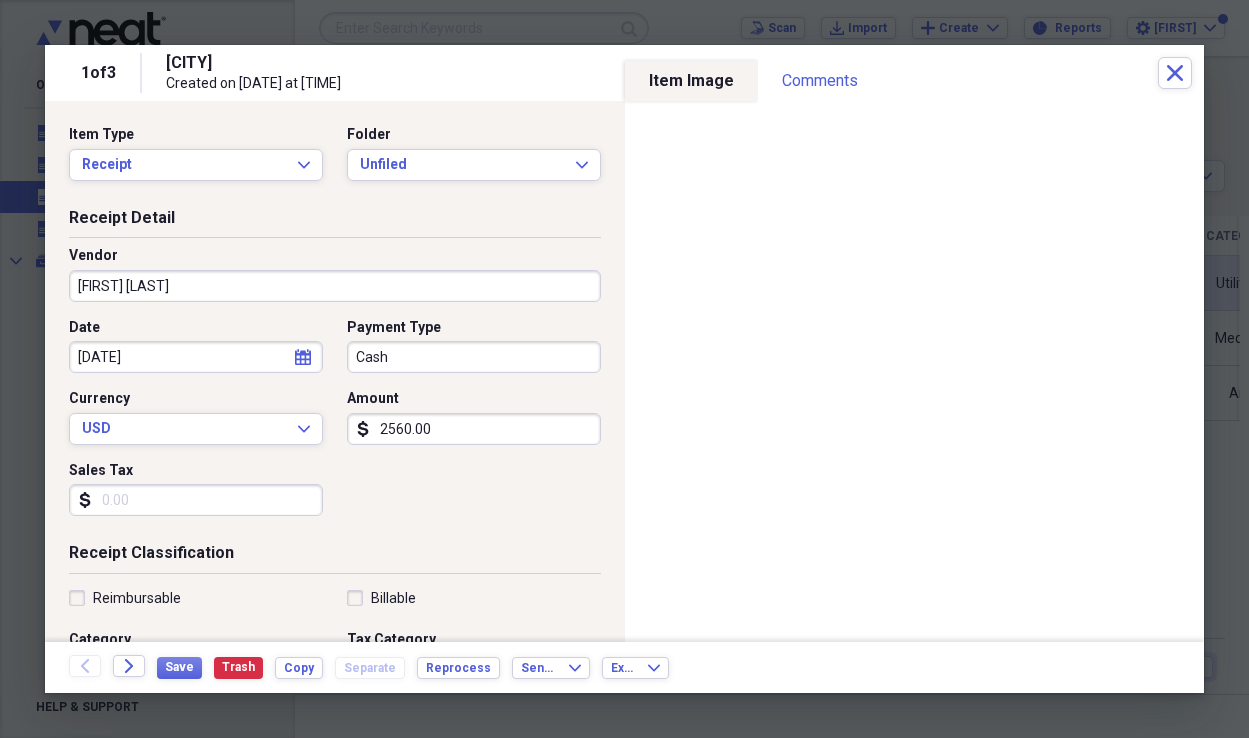 type on "Medical" 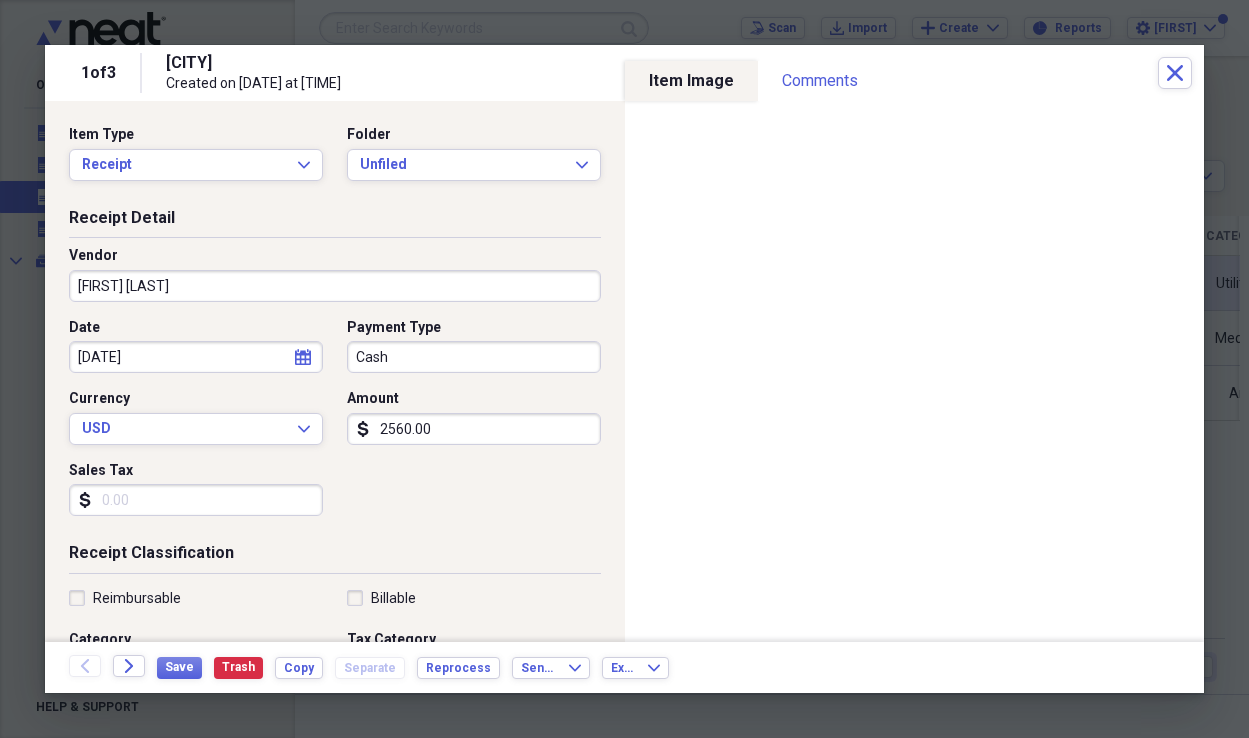 click on "[DATE]" at bounding box center [196, 357] 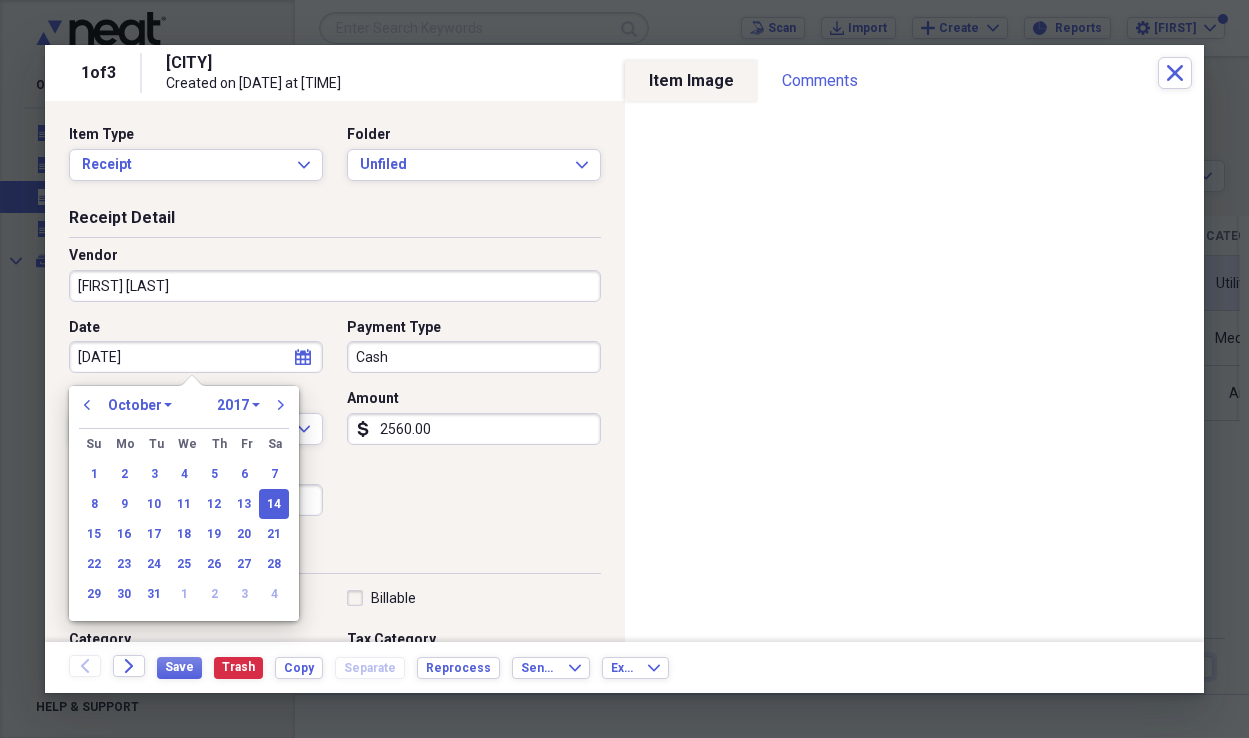 type on "[DATE]" 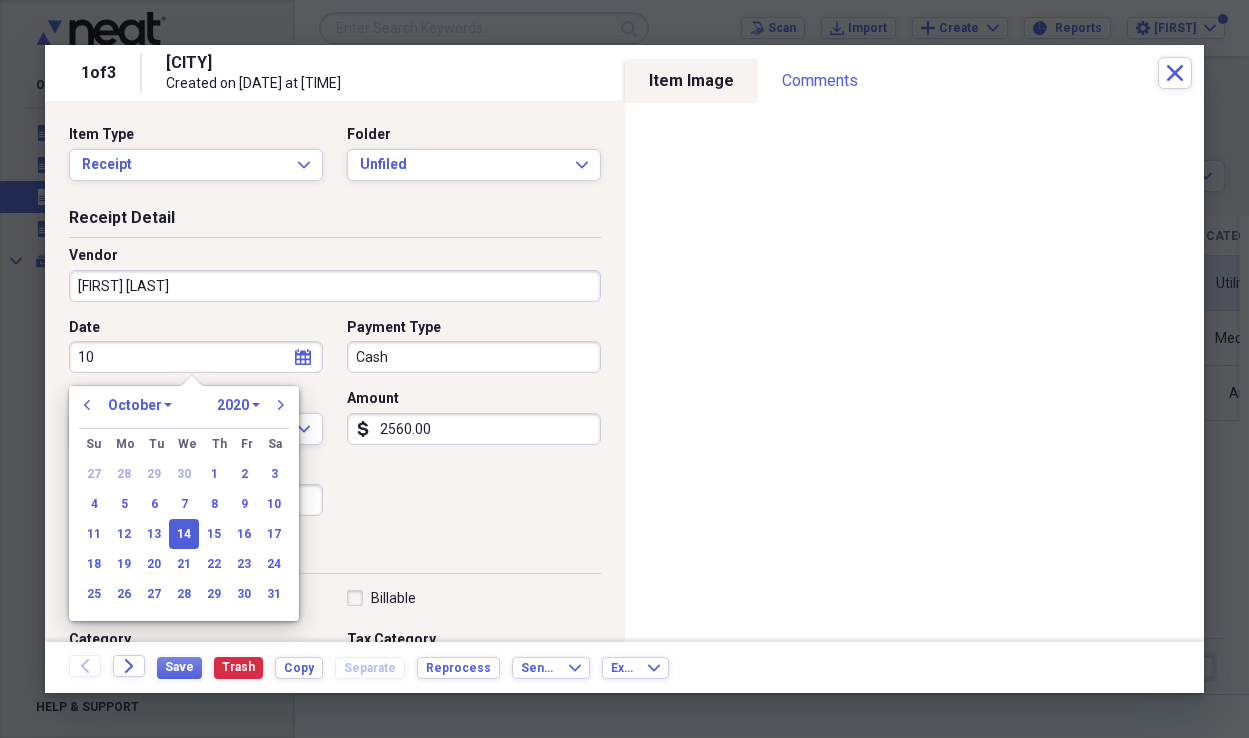 type on "1" 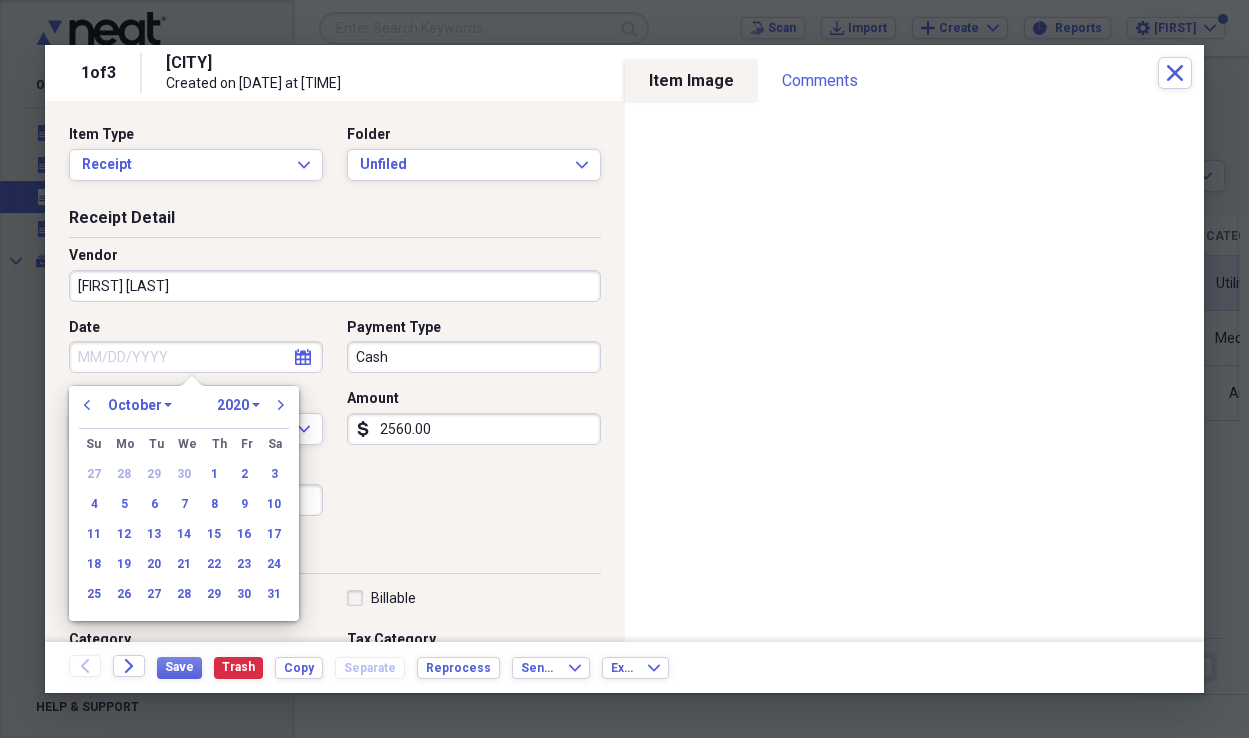 type 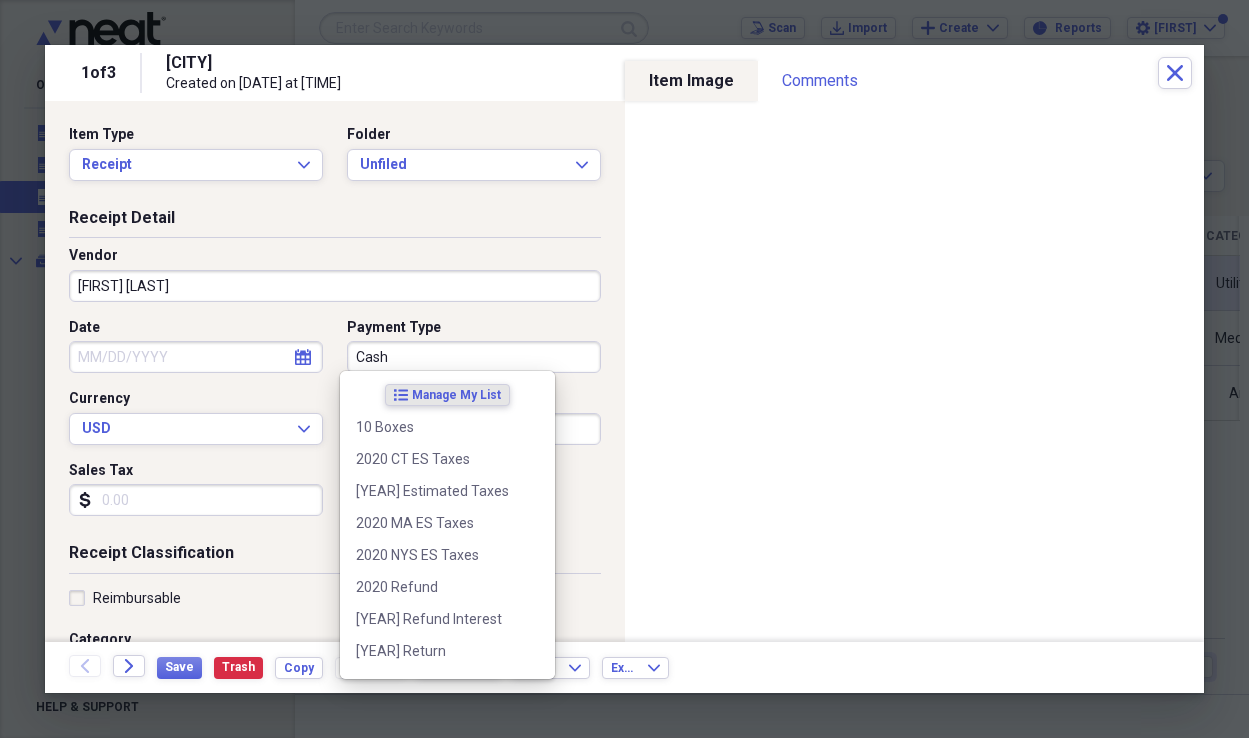 click on "Cash" at bounding box center [474, 357] 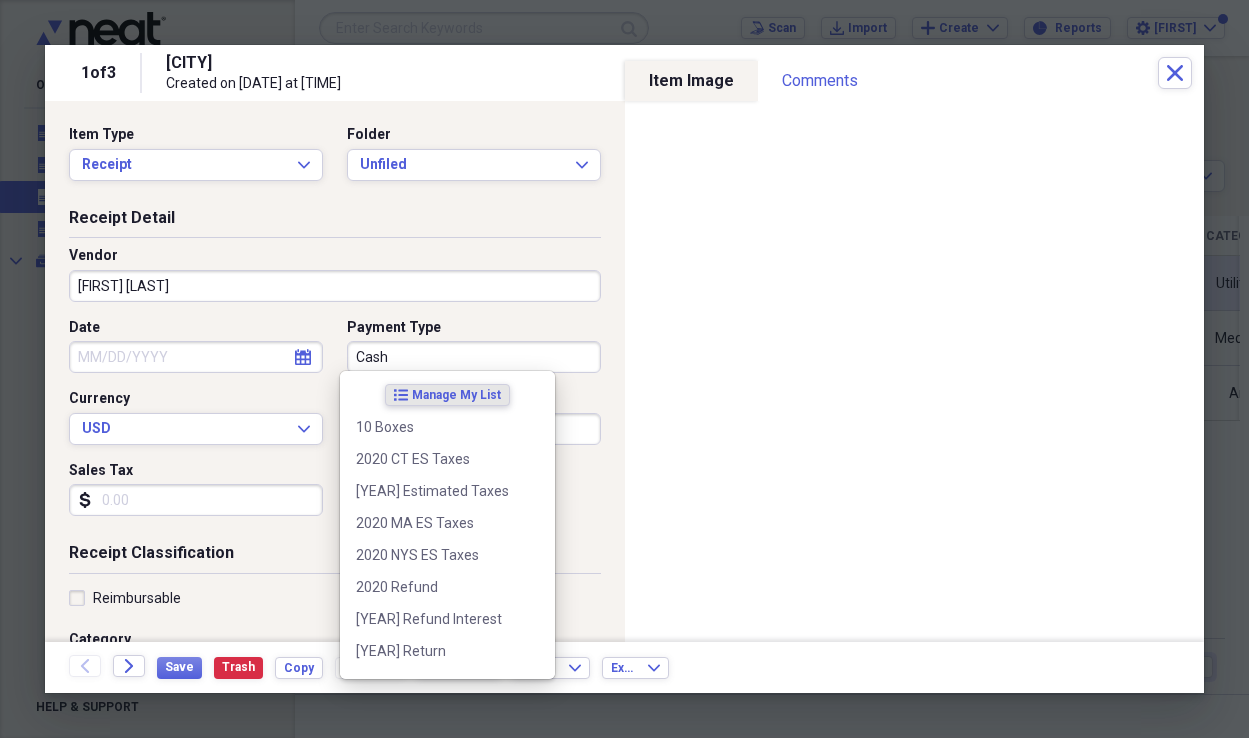 click on "Cash" at bounding box center (474, 357) 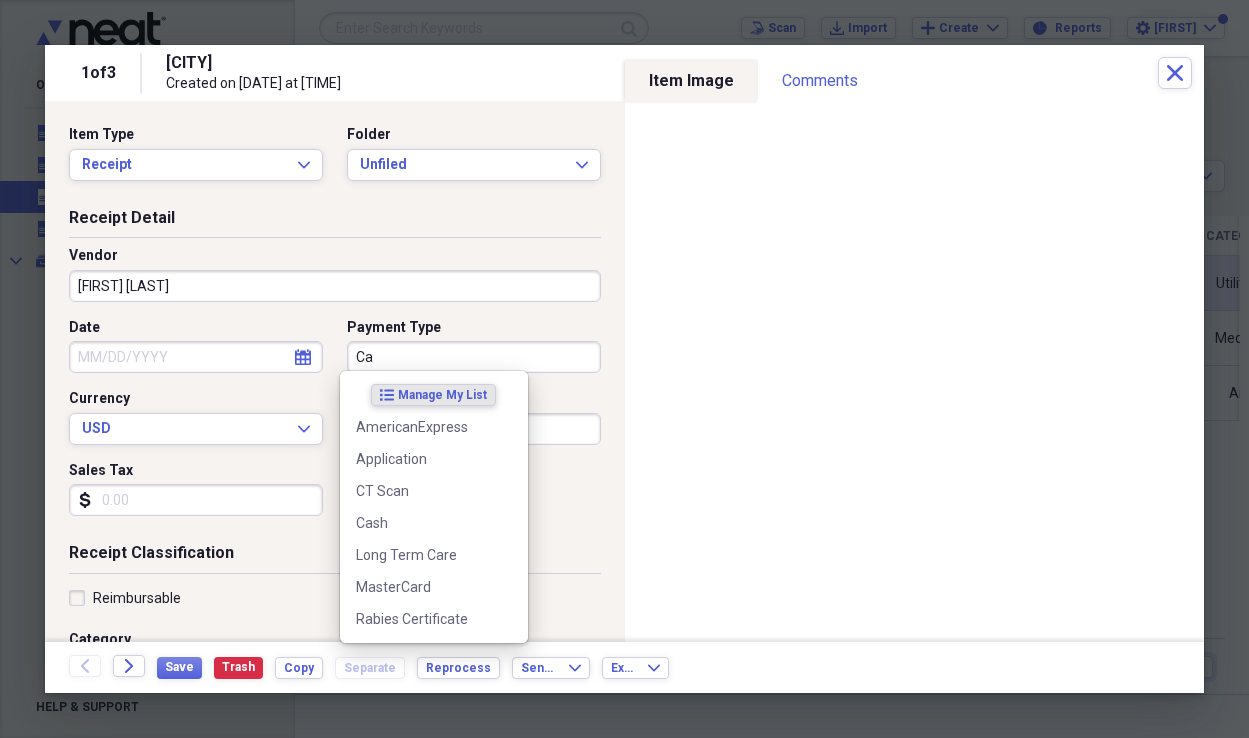 type on "C" 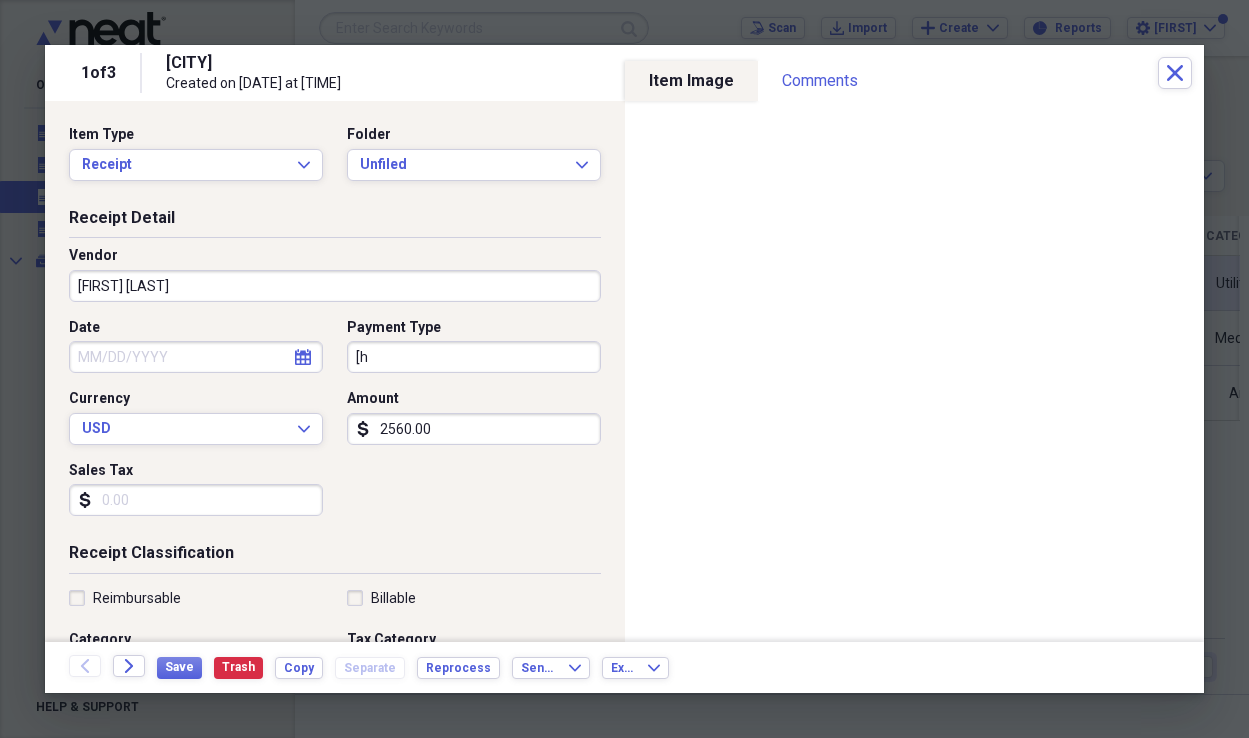 type on "[" 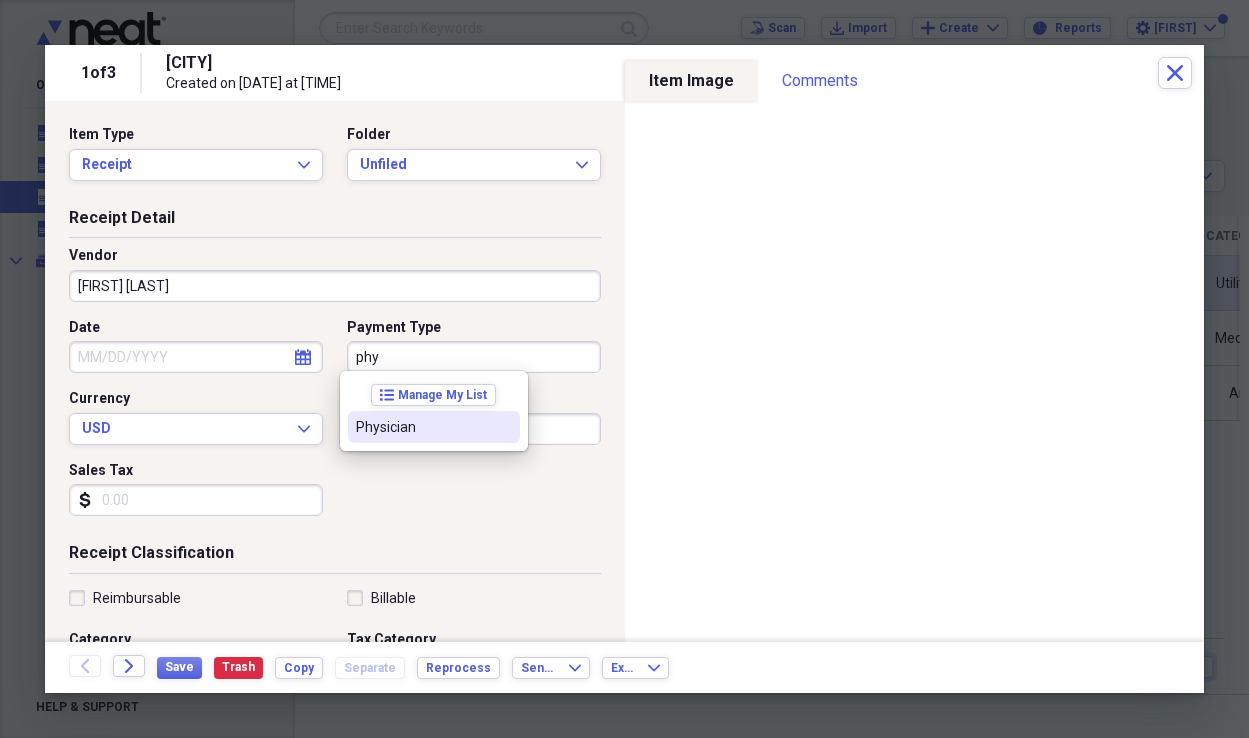 click on "Physician" at bounding box center [422, 427] 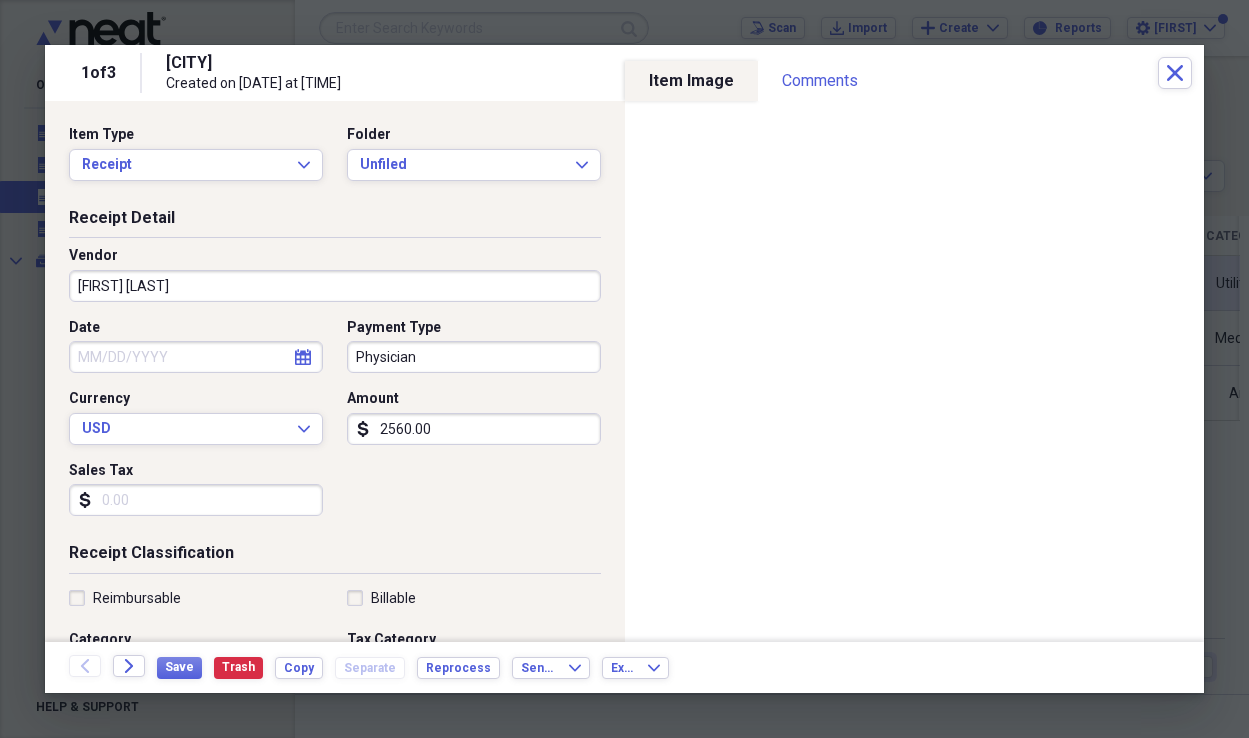 click on "Date calendar Calendar Payment Type Physician Currency USD Expand Amount dollar-sign [AMOUNT] Sales Tax dollar-sign" at bounding box center [335, 425] 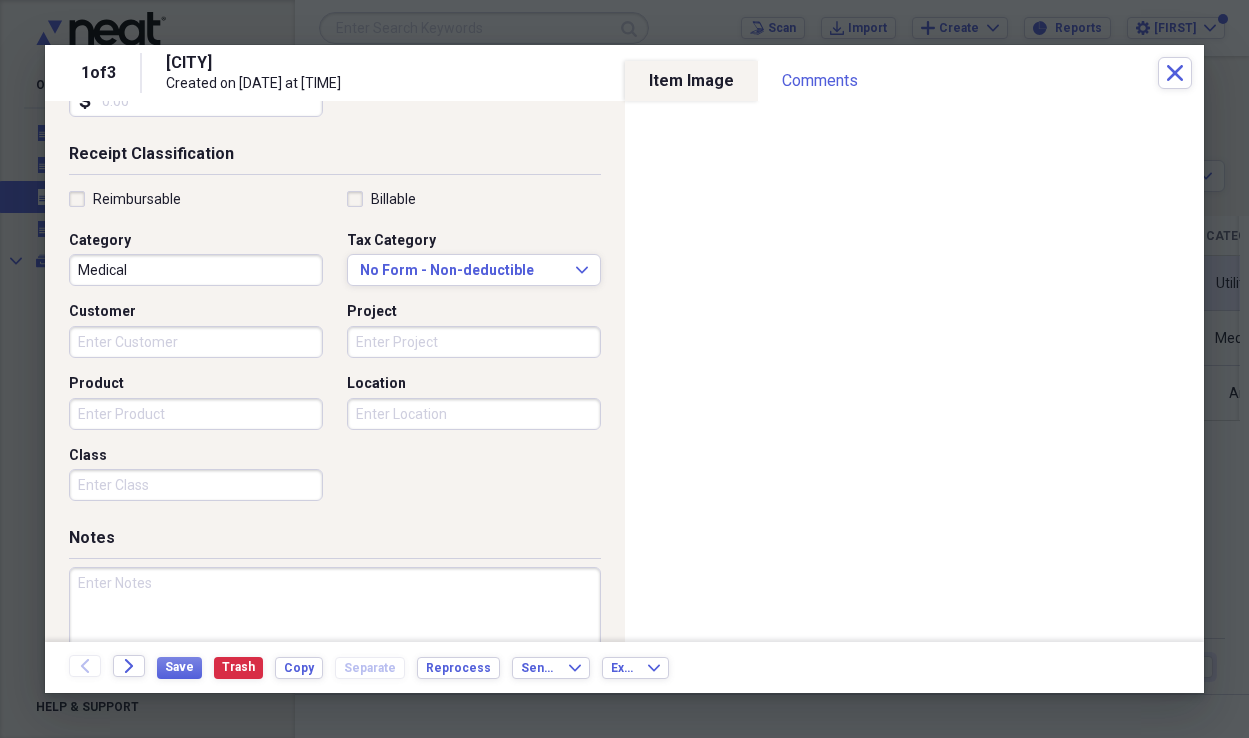 scroll, scrollTop: 413, scrollLeft: 0, axis: vertical 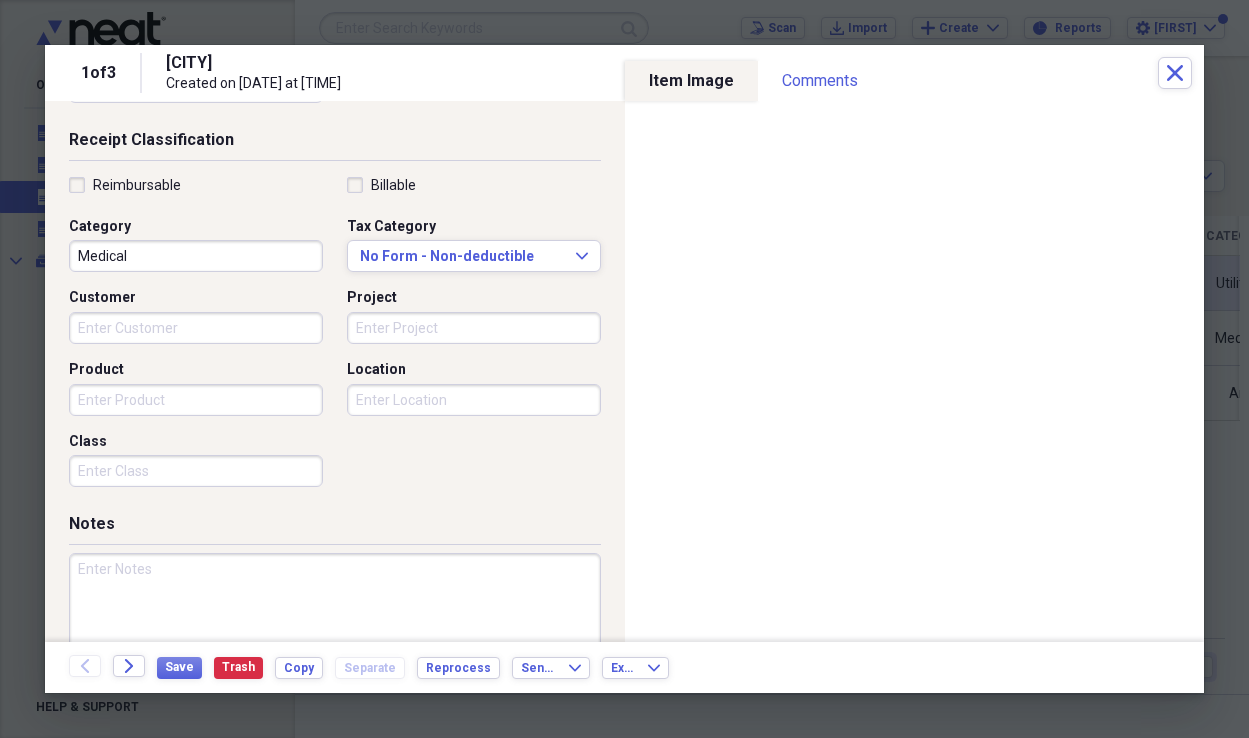 click at bounding box center [335, 618] 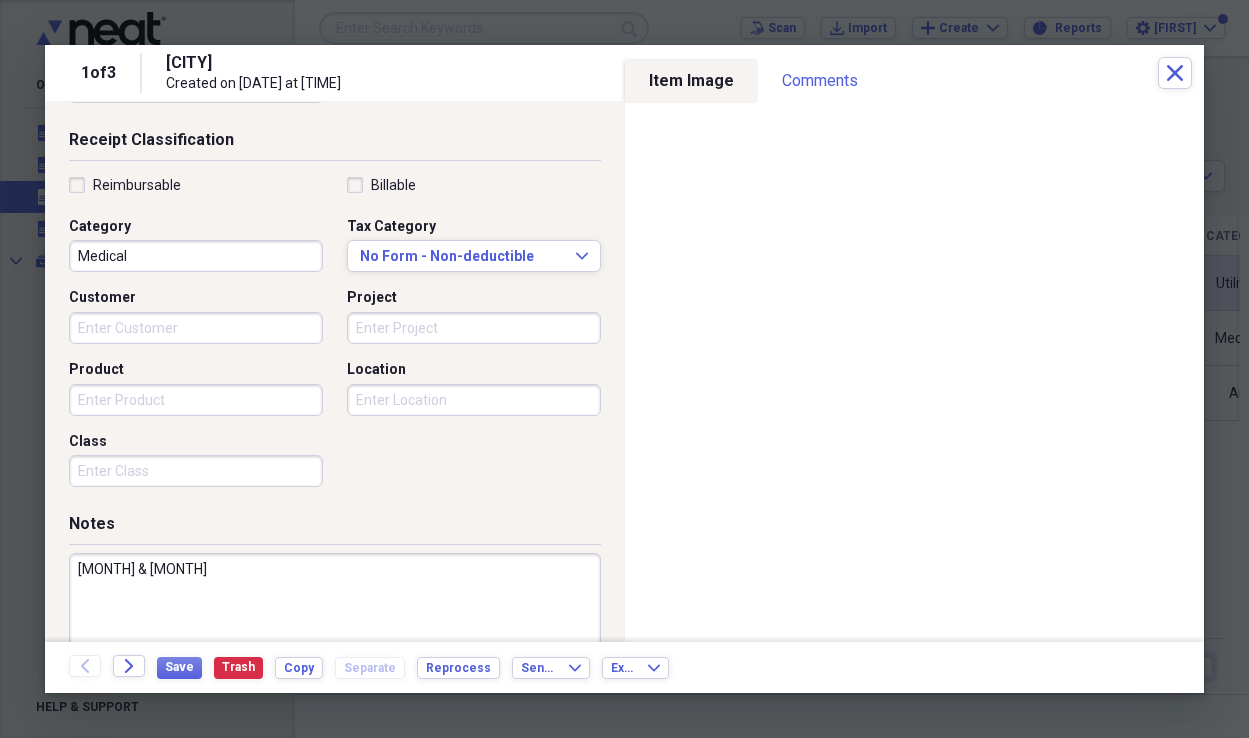 scroll, scrollTop: 0, scrollLeft: 0, axis: both 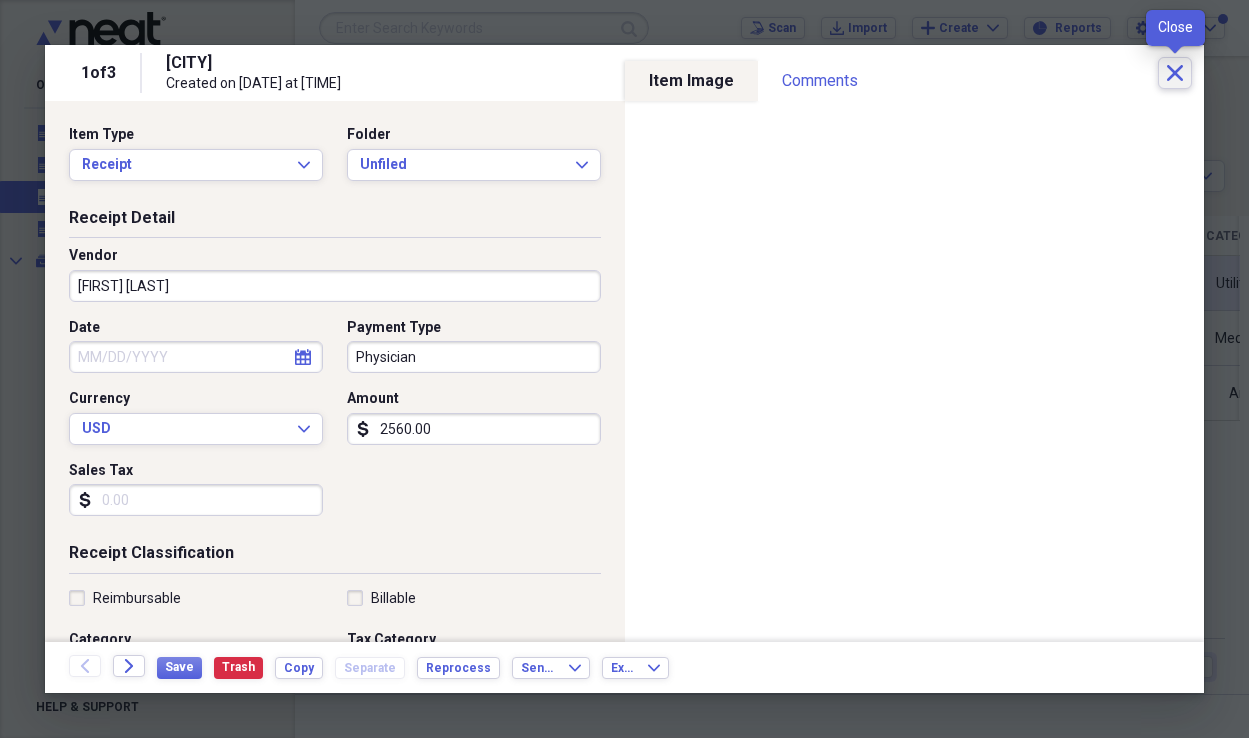 type on "[MONTH] & [MONTH]" 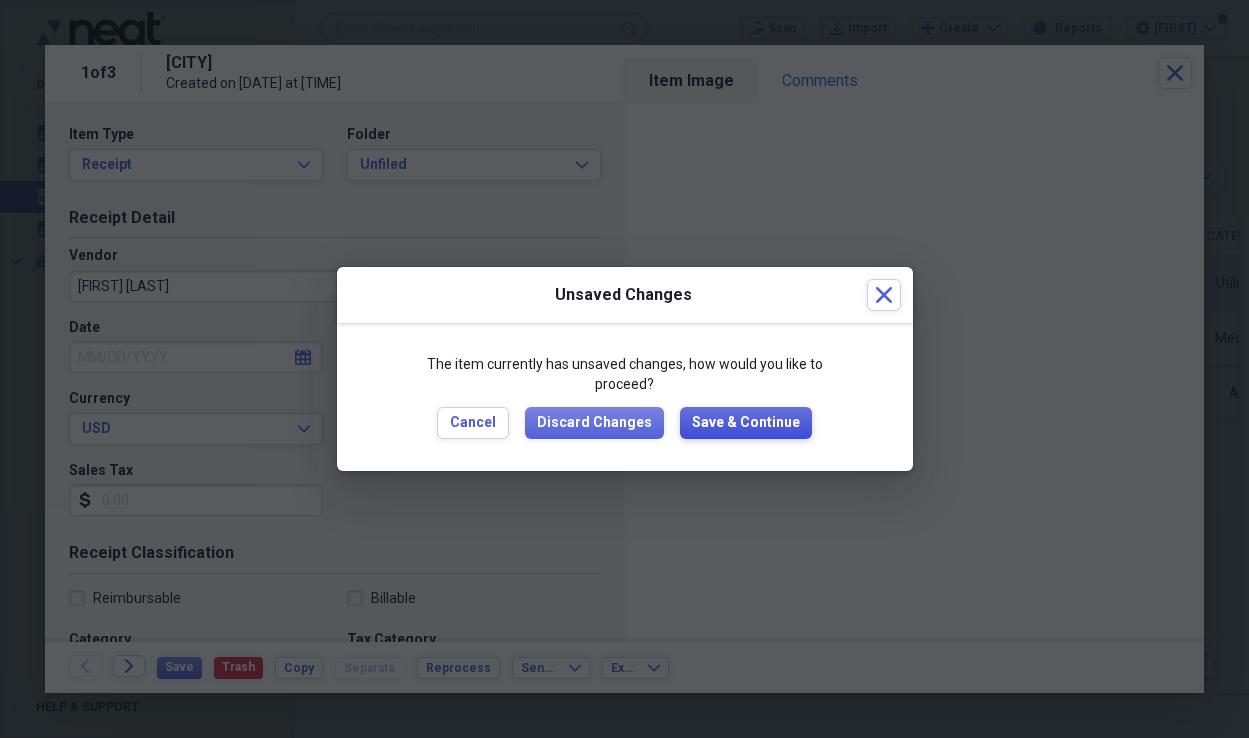 click on "Save & Continue" at bounding box center [746, 423] 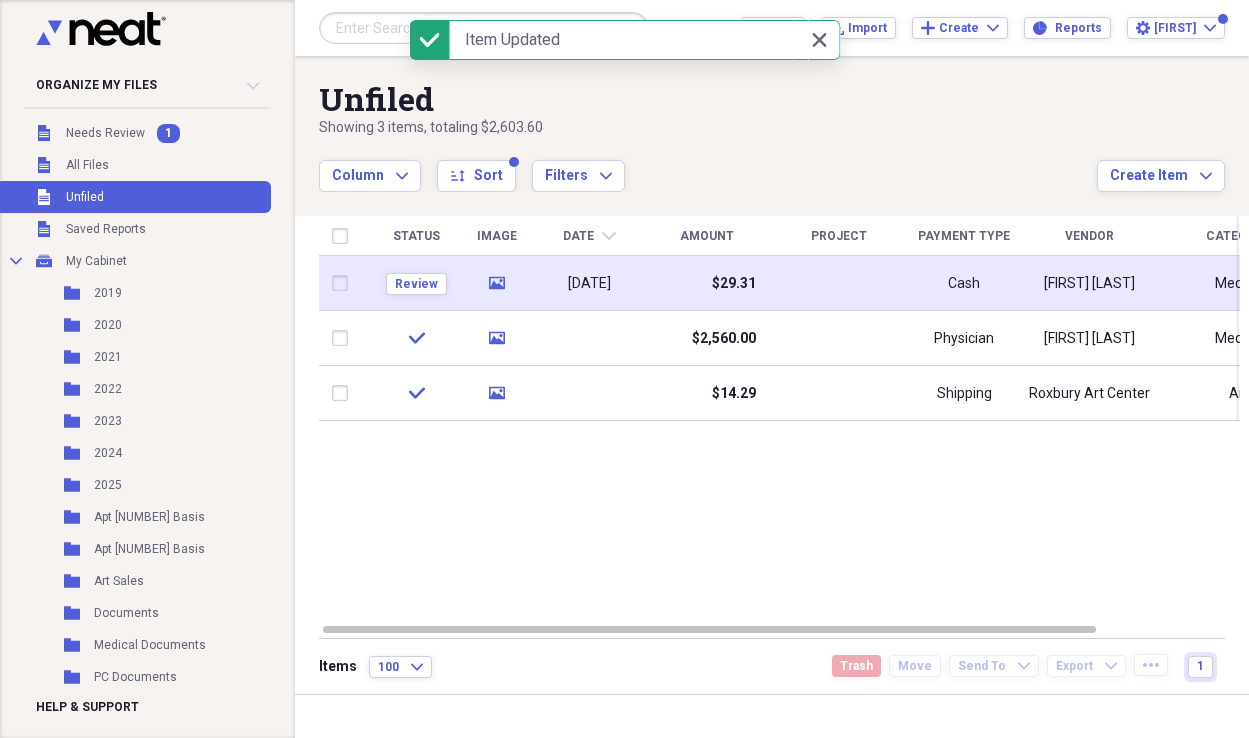 click on "$29.31" at bounding box center [706, 283] 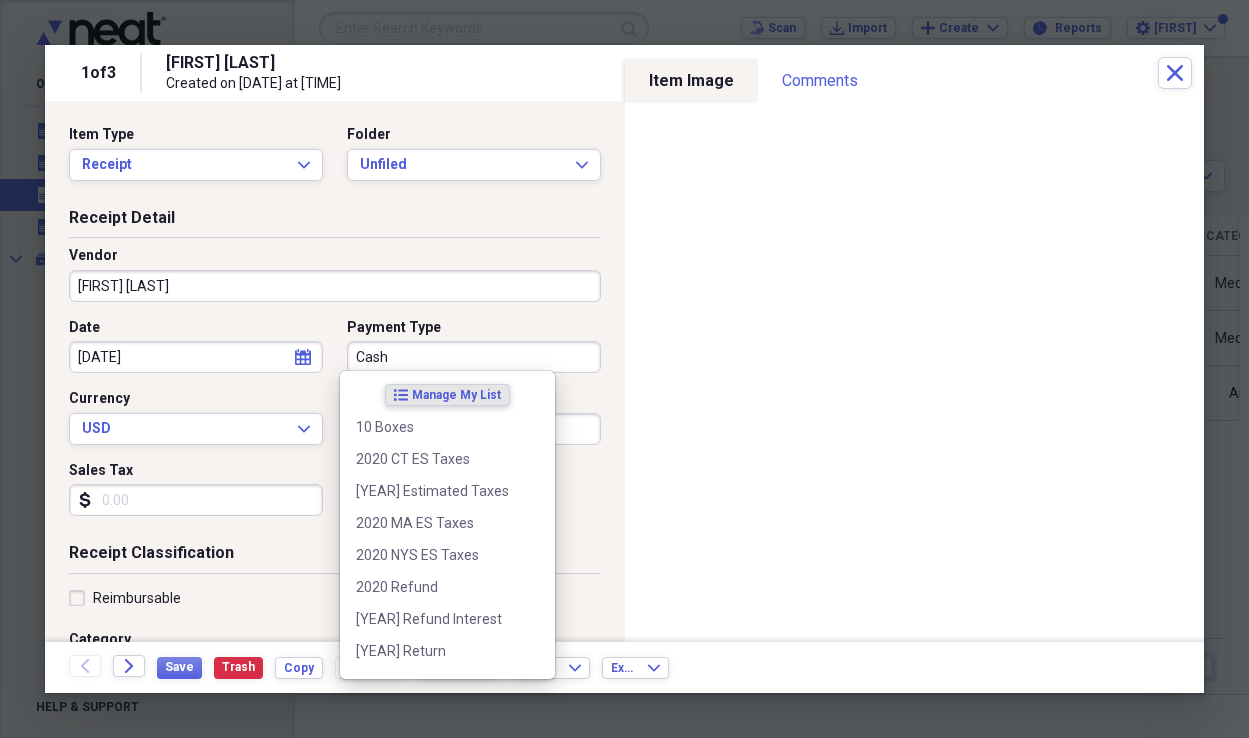 click on "Cash" at bounding box center [474, 357] 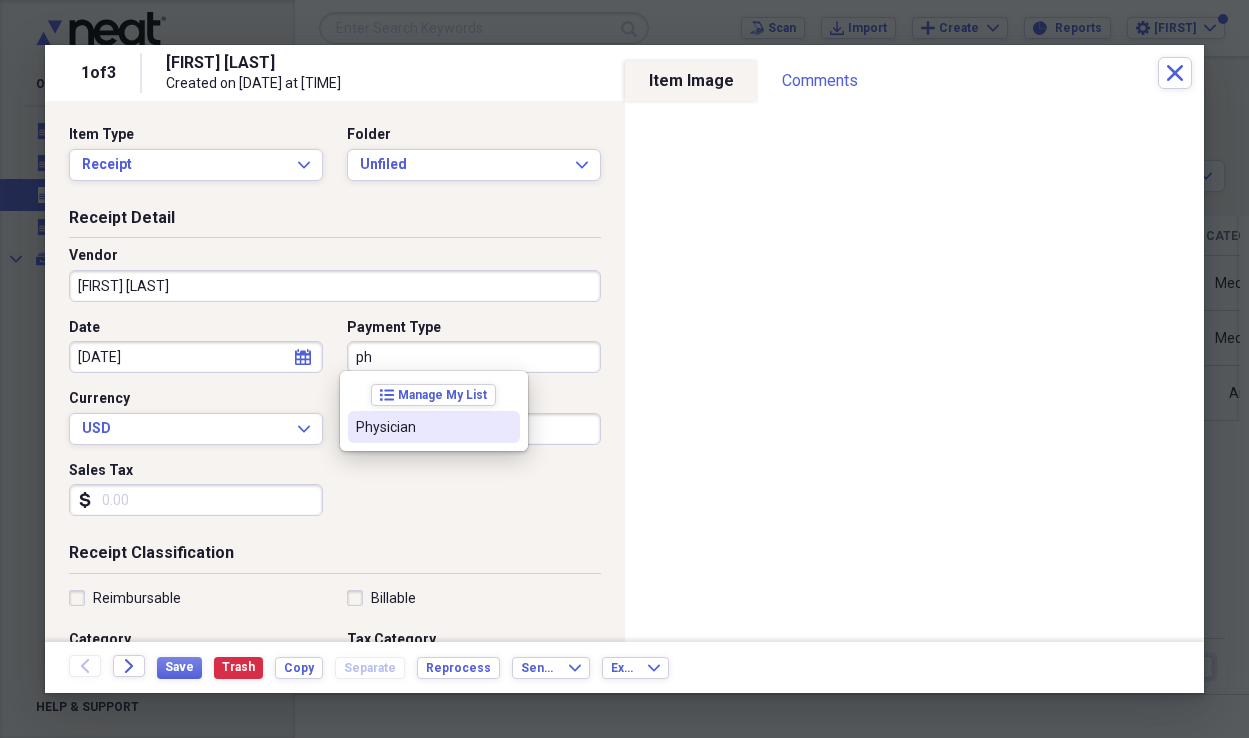 click on "Physician" at bounding box center (422, 427) 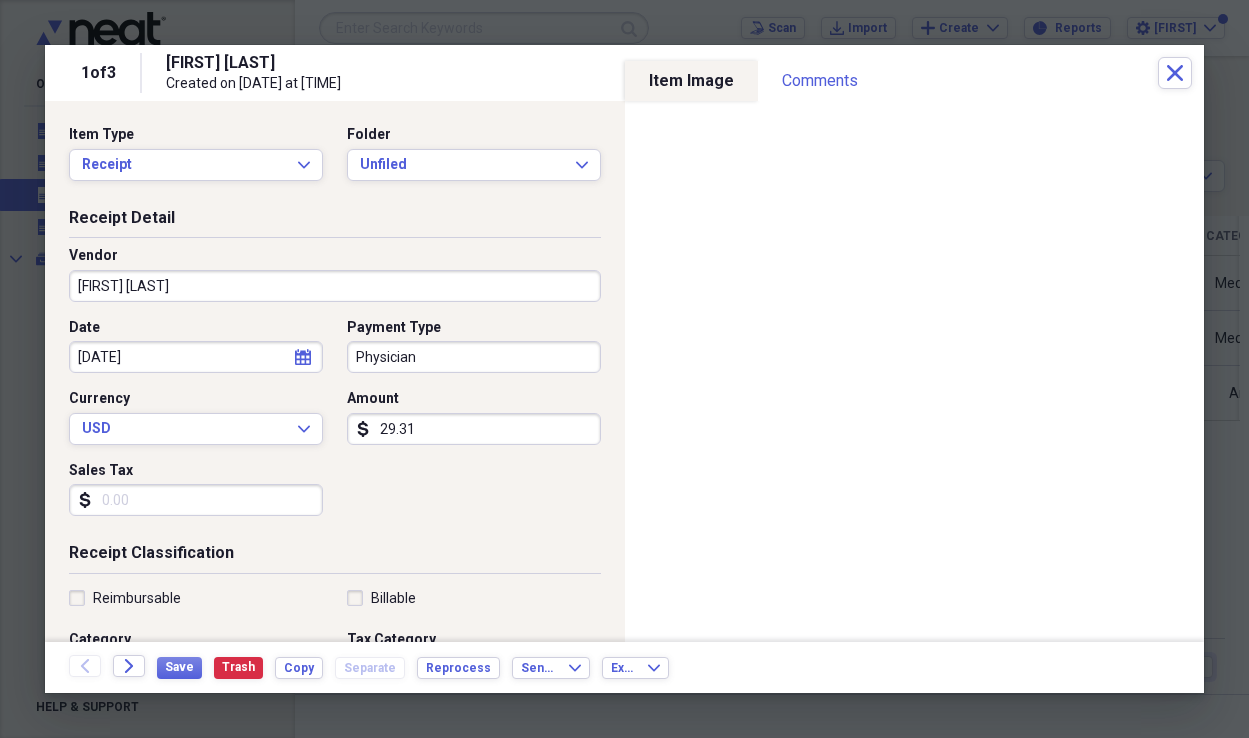 drag, startPoint x: 420, startPoint y: 426, endPoint x: 458, endPoint y: 432, distance: 38.470768 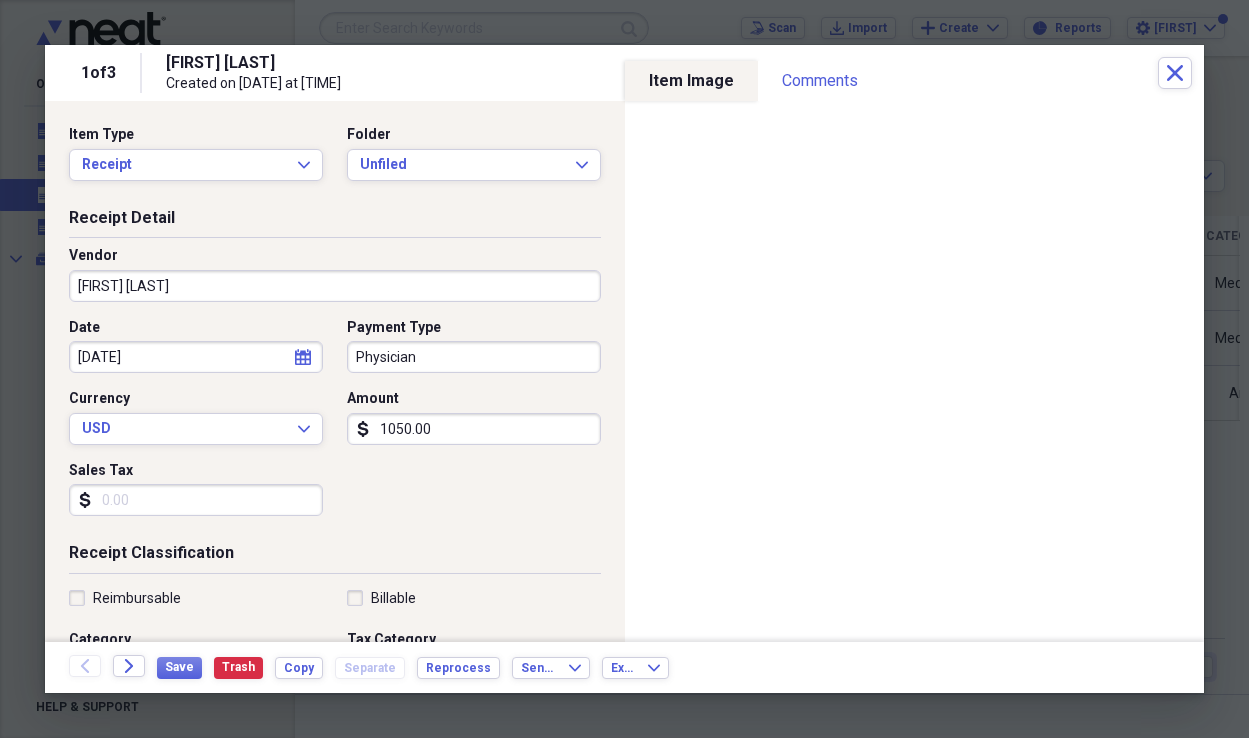 type on "1050.00" 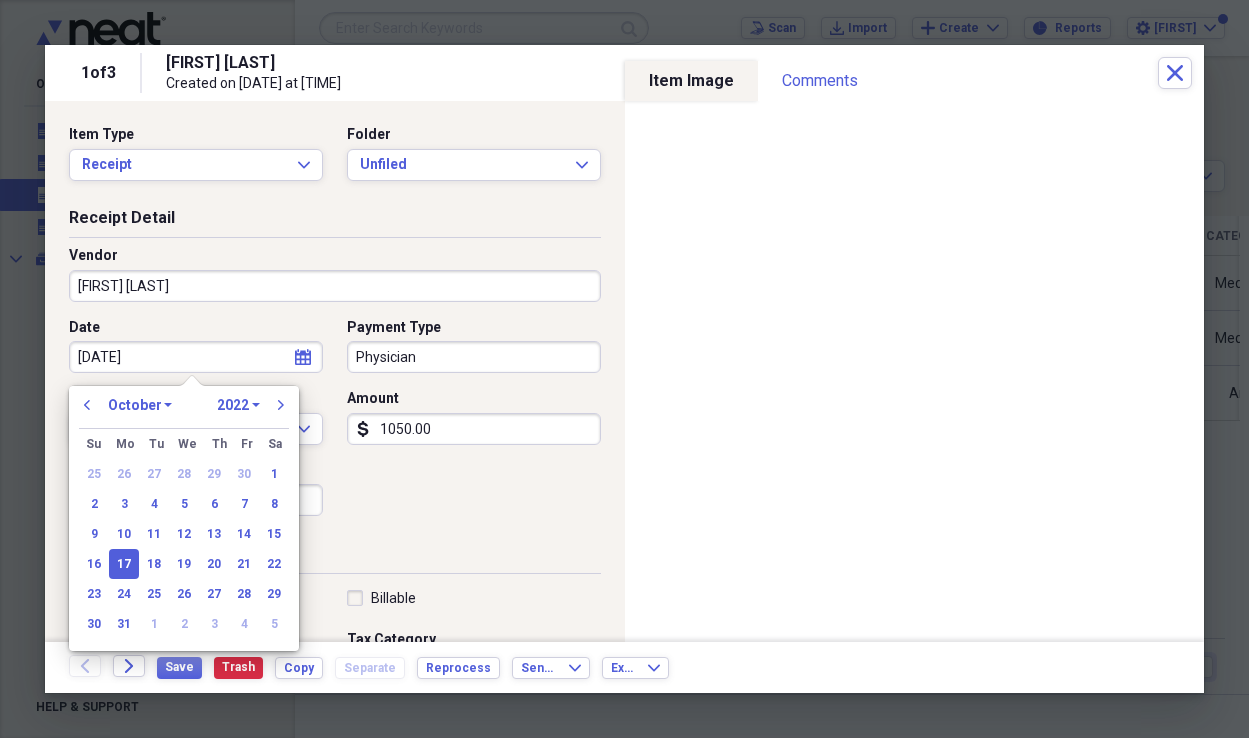 type on "[DATE]" 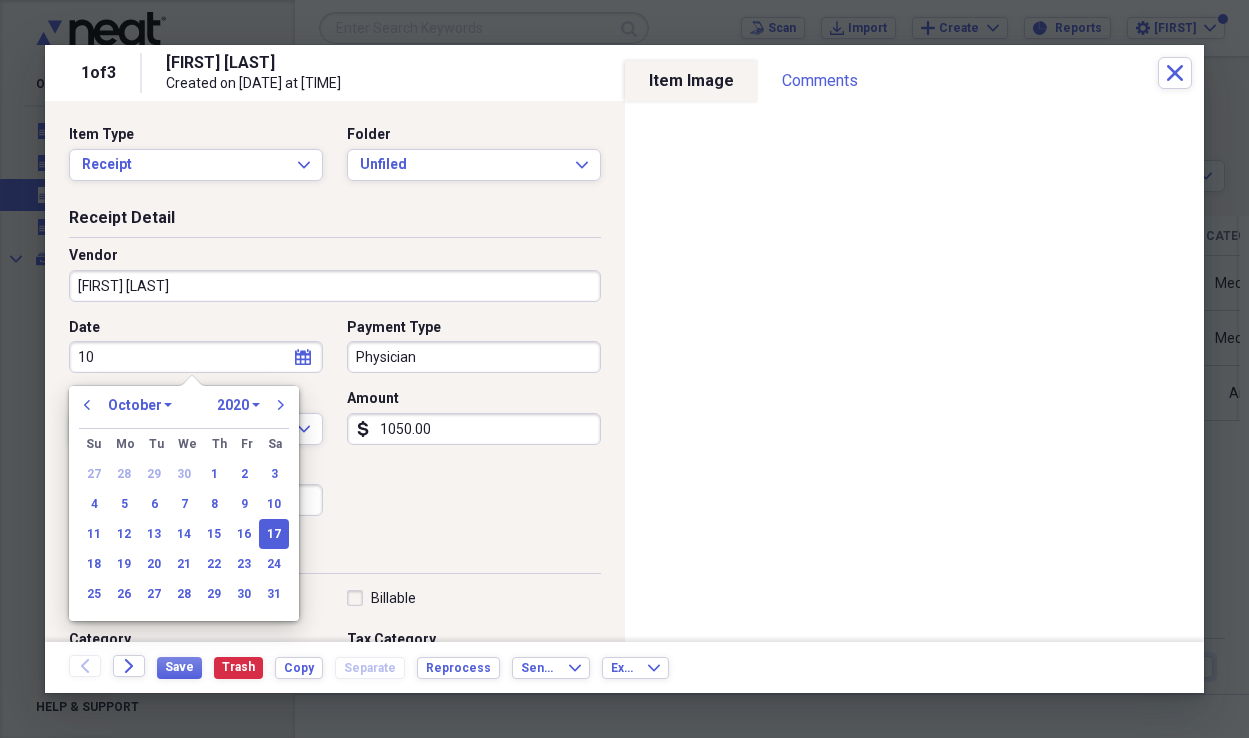 type on "1" 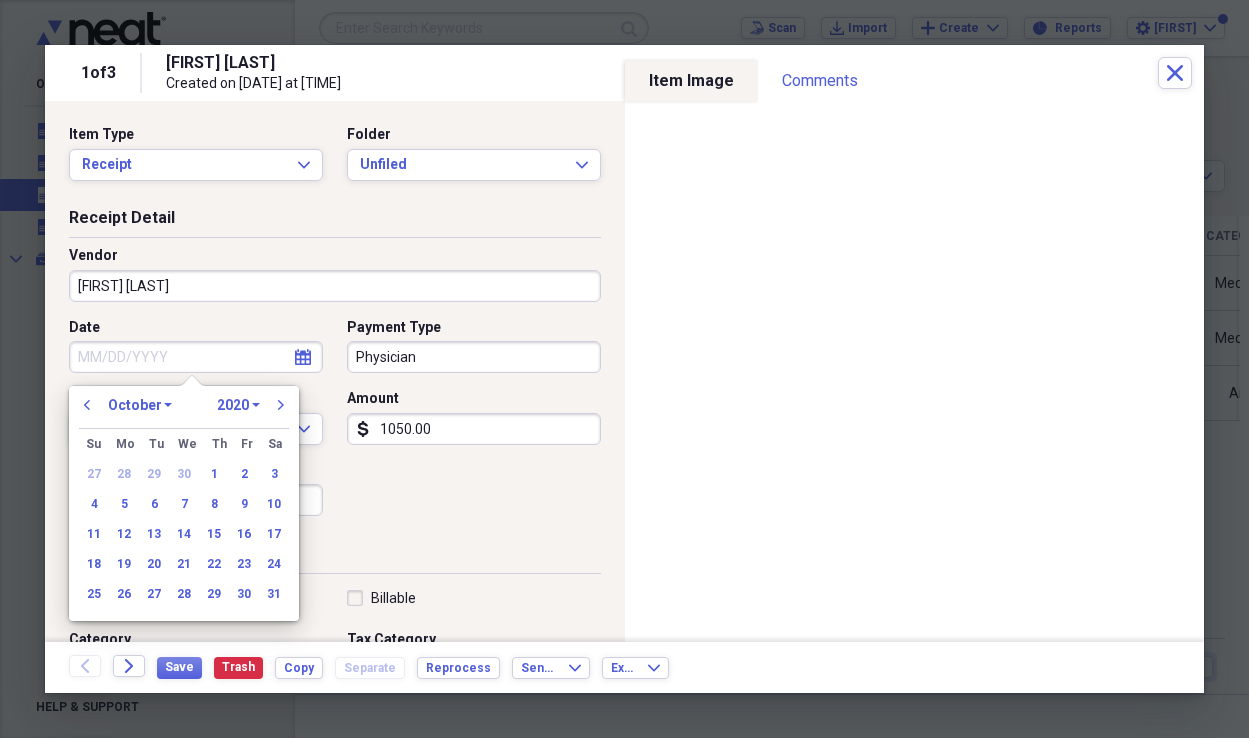 type 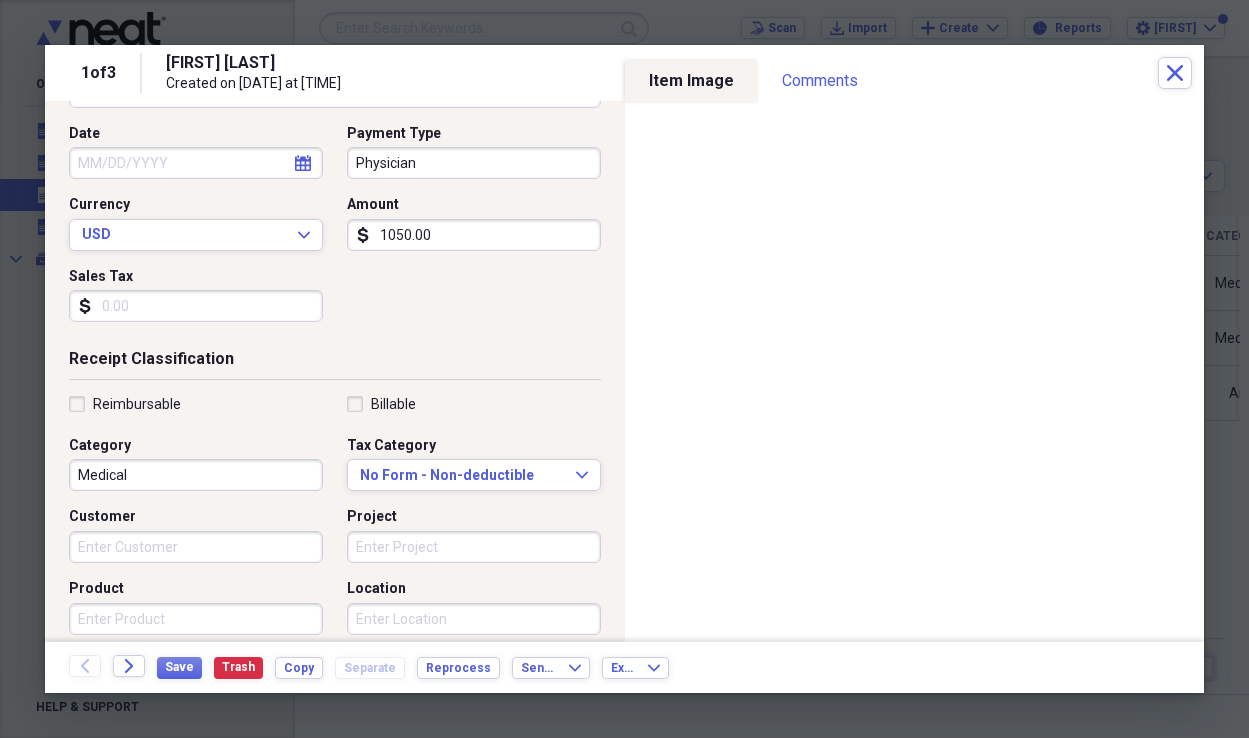scroll, scrollTop: 197, scrollLeft: 0, axis: vertical 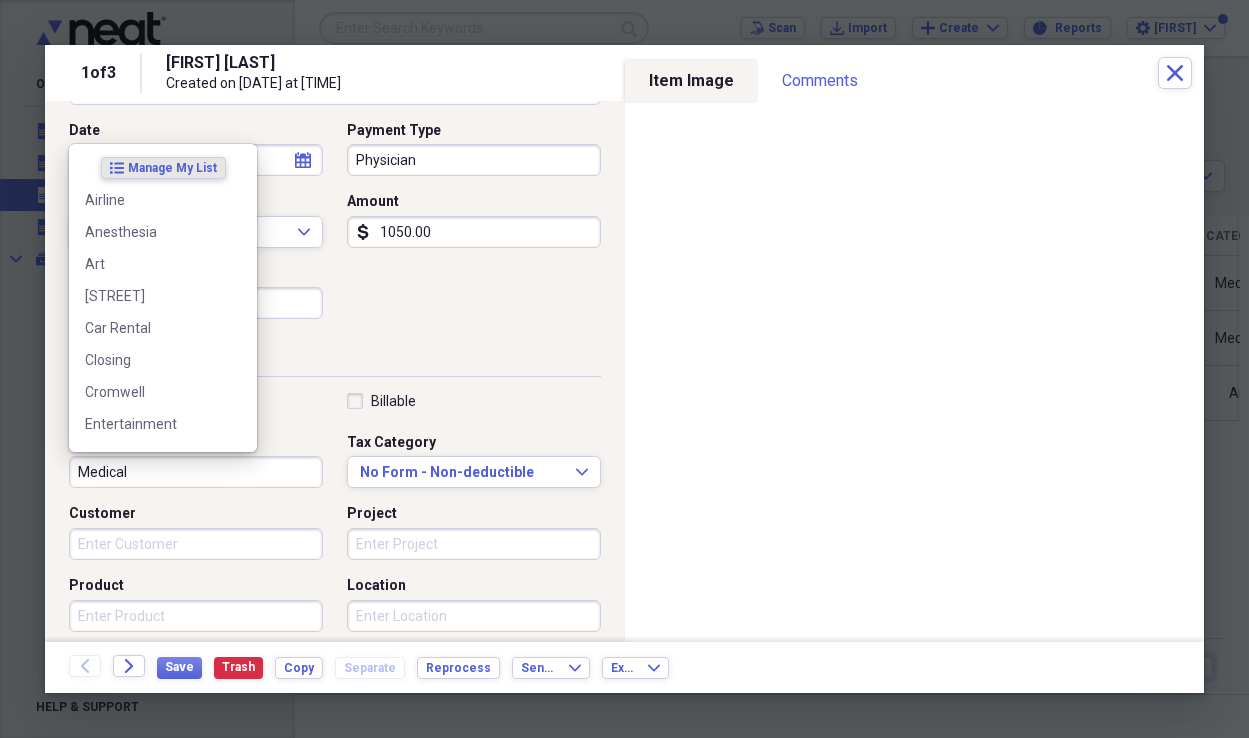 click on "Medical" at bounding box center [196, 472] 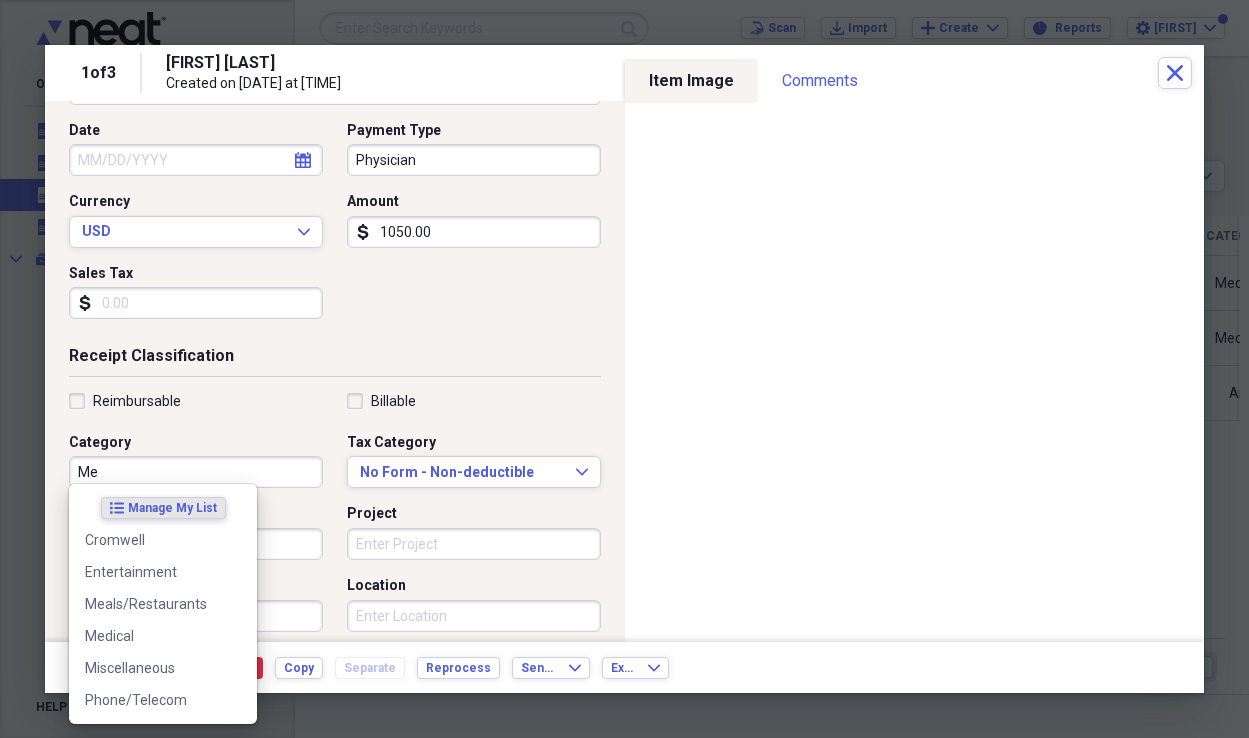type on "M" 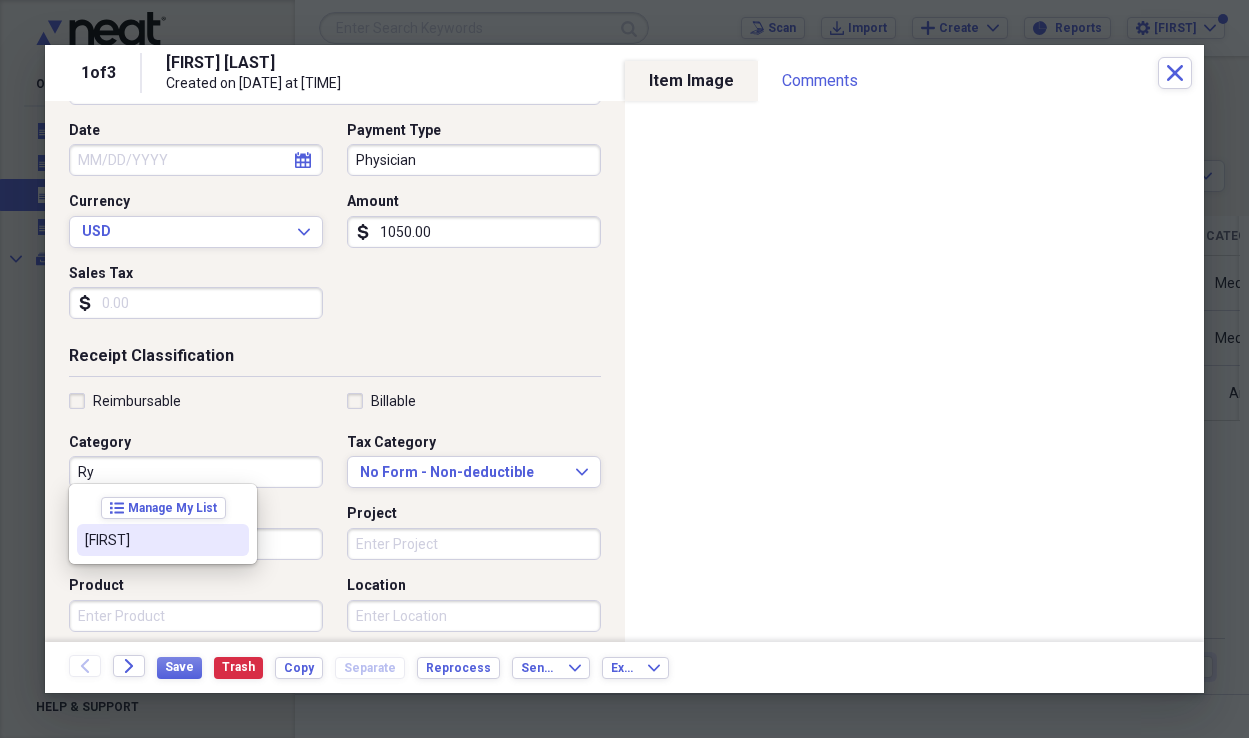 click on "[FIRST]" at bounding box center (151, 540) 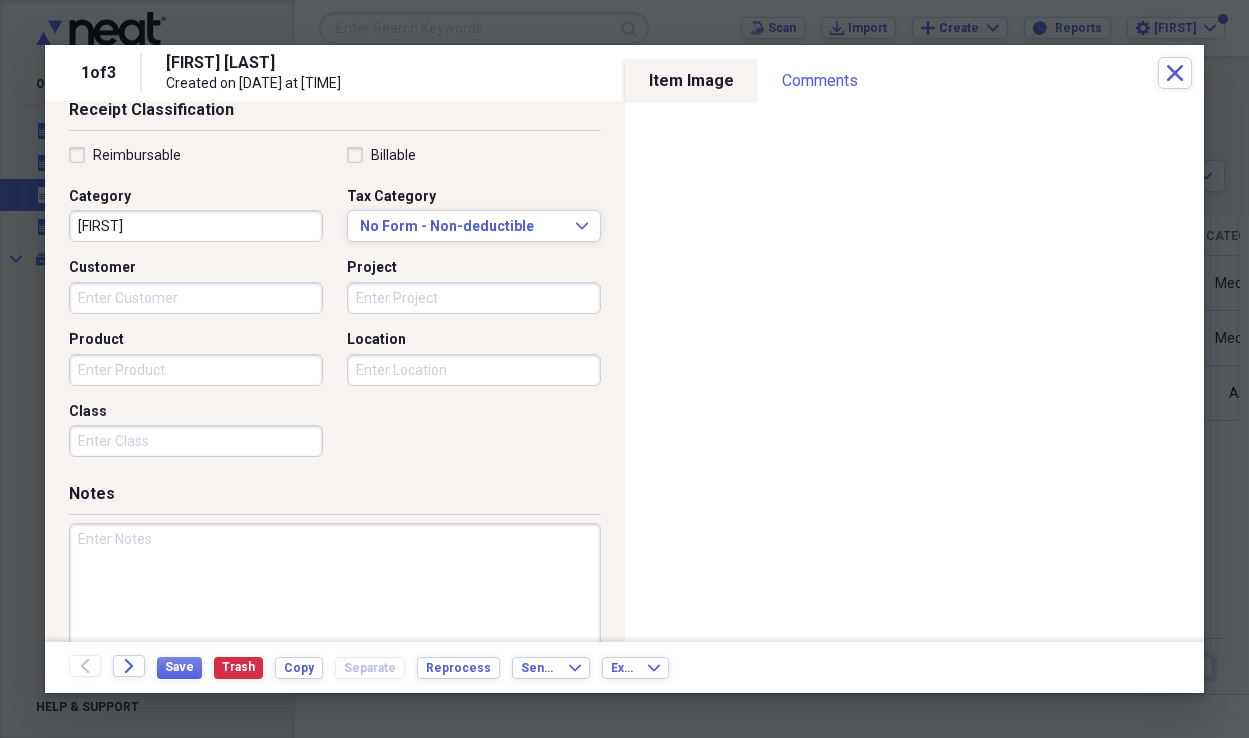 scroll, scrollTop: 450, scrollLeft: 0, axis: vertical 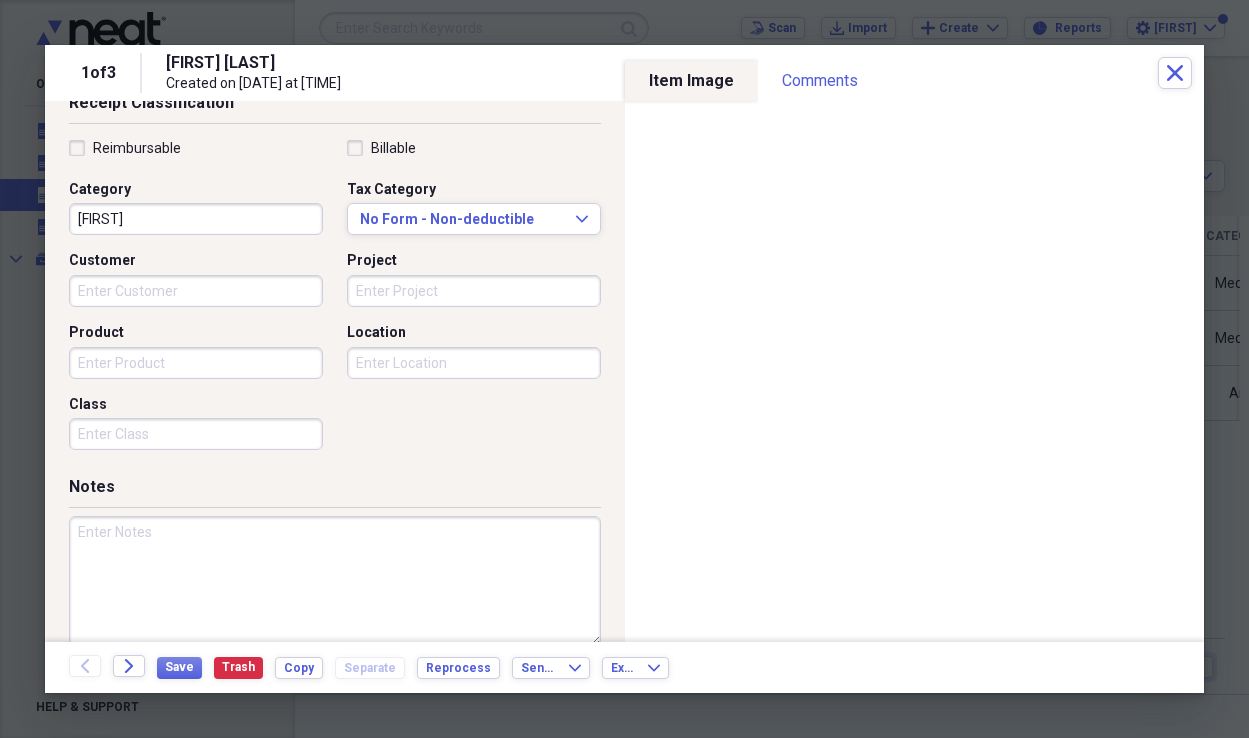 click at bounding box center (335, 581) 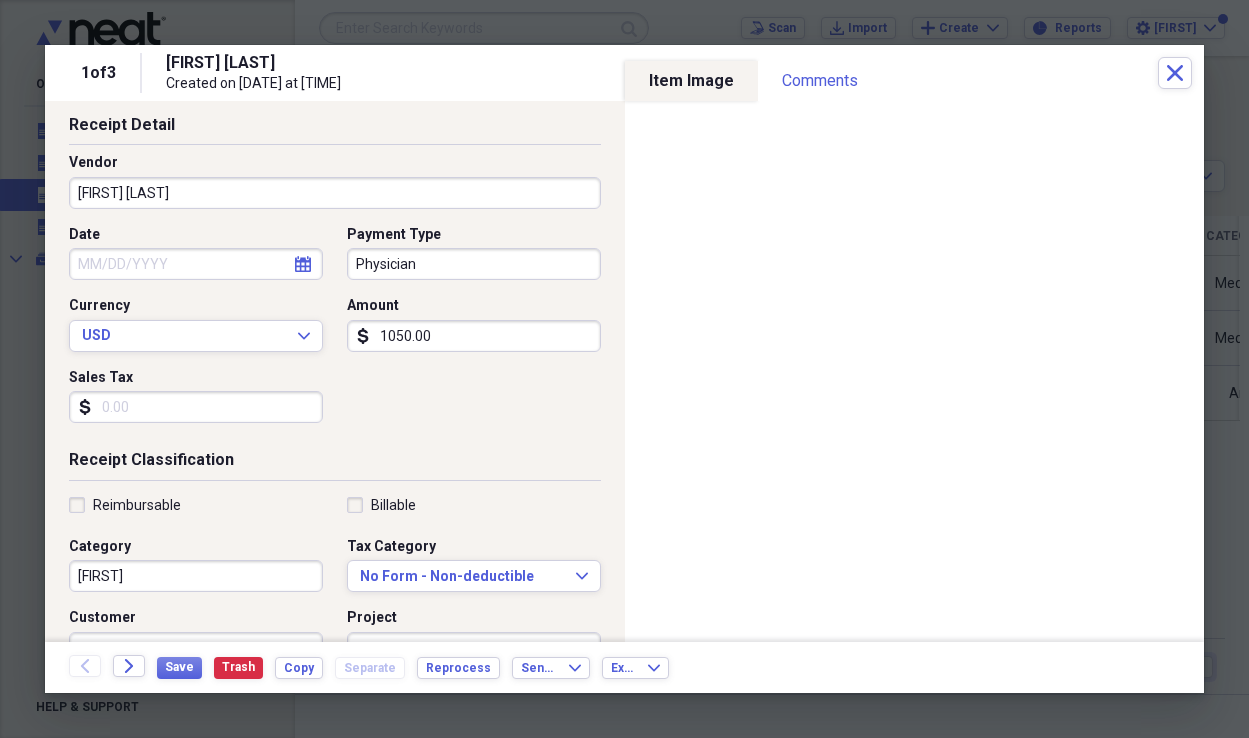 scroll, scrollTop: 0, scrollLeft: 0, axis: both 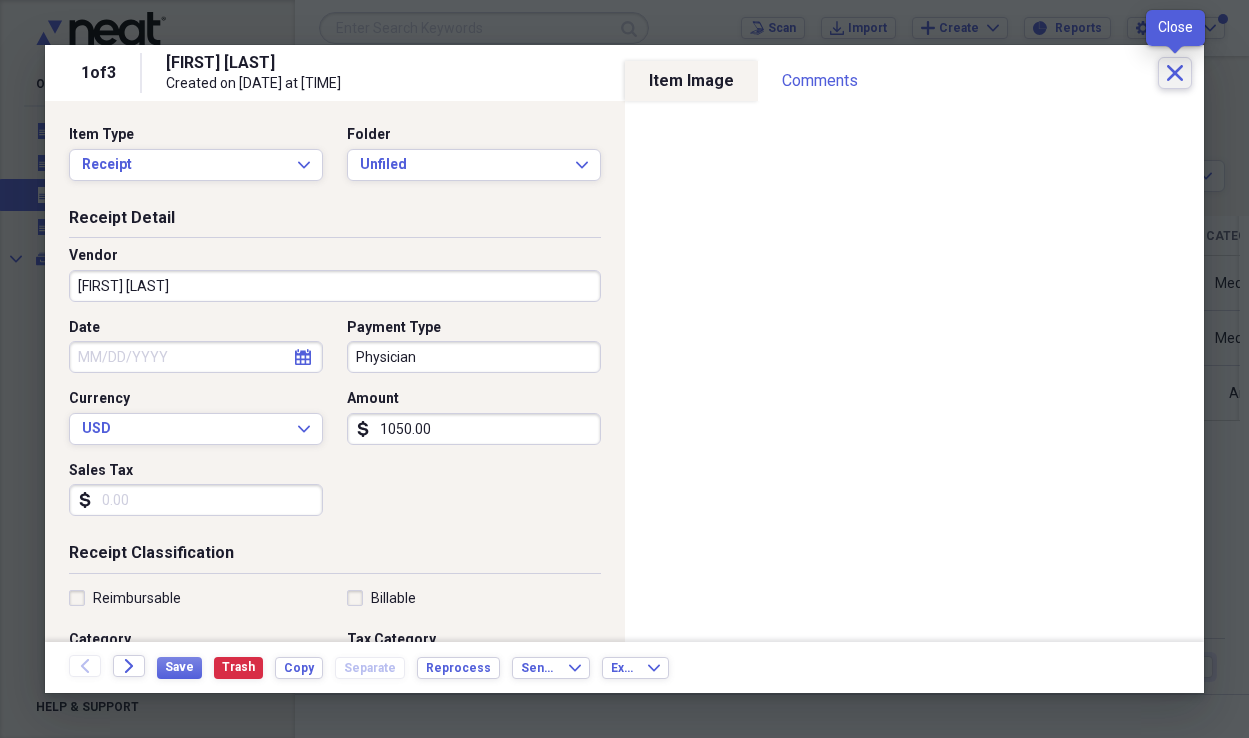 type on "July" 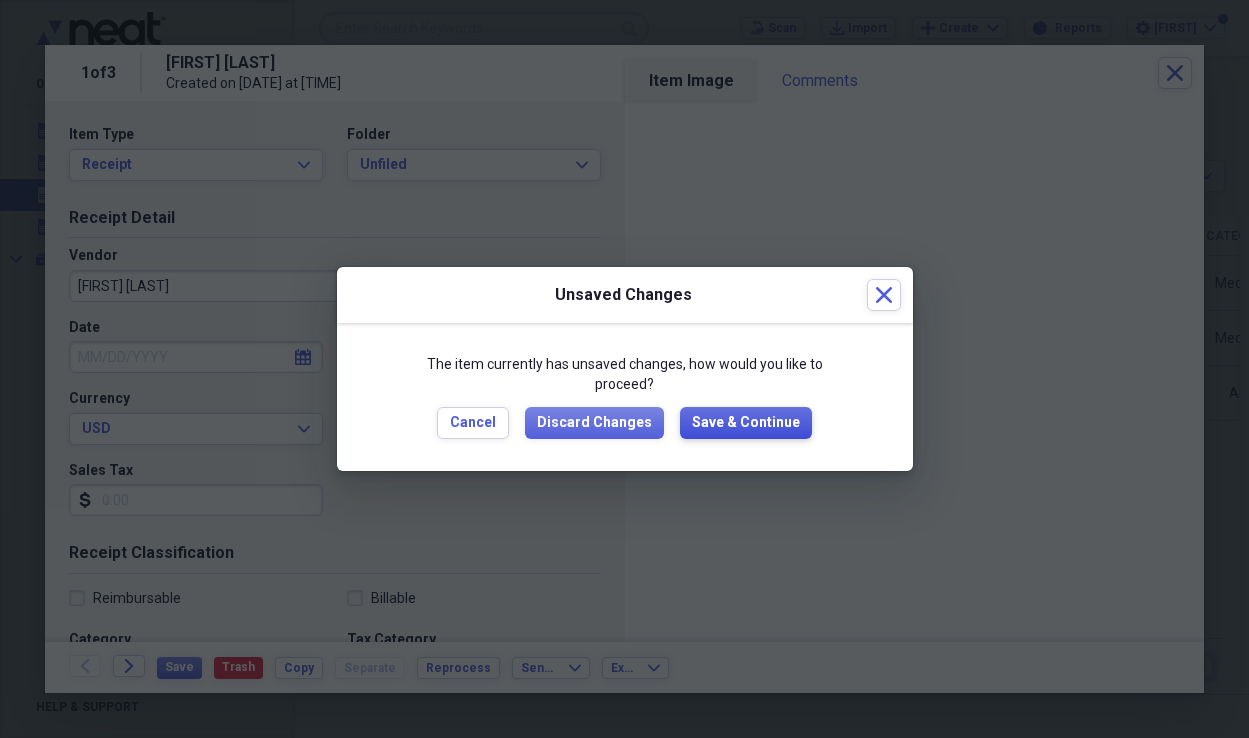 click on "Save & Continue" at bounding box center (746, 423) 